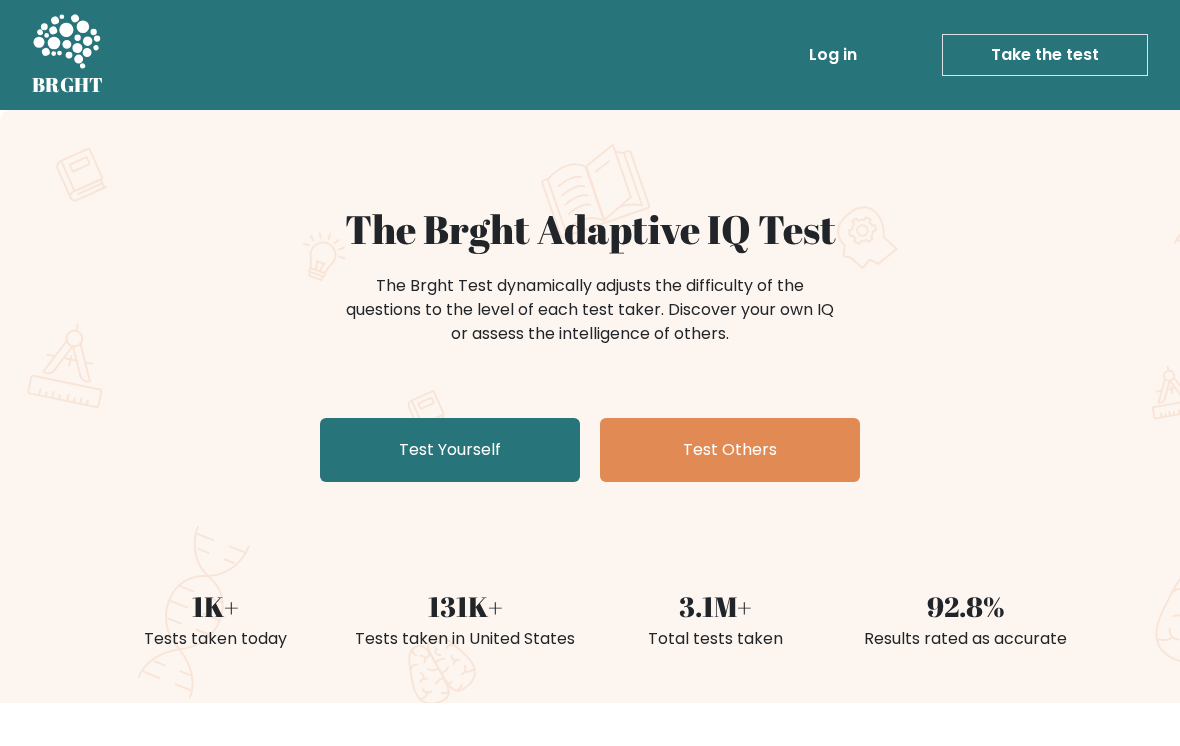 scroll, scrollTop: 0, scrollLeft: 0, axis: both 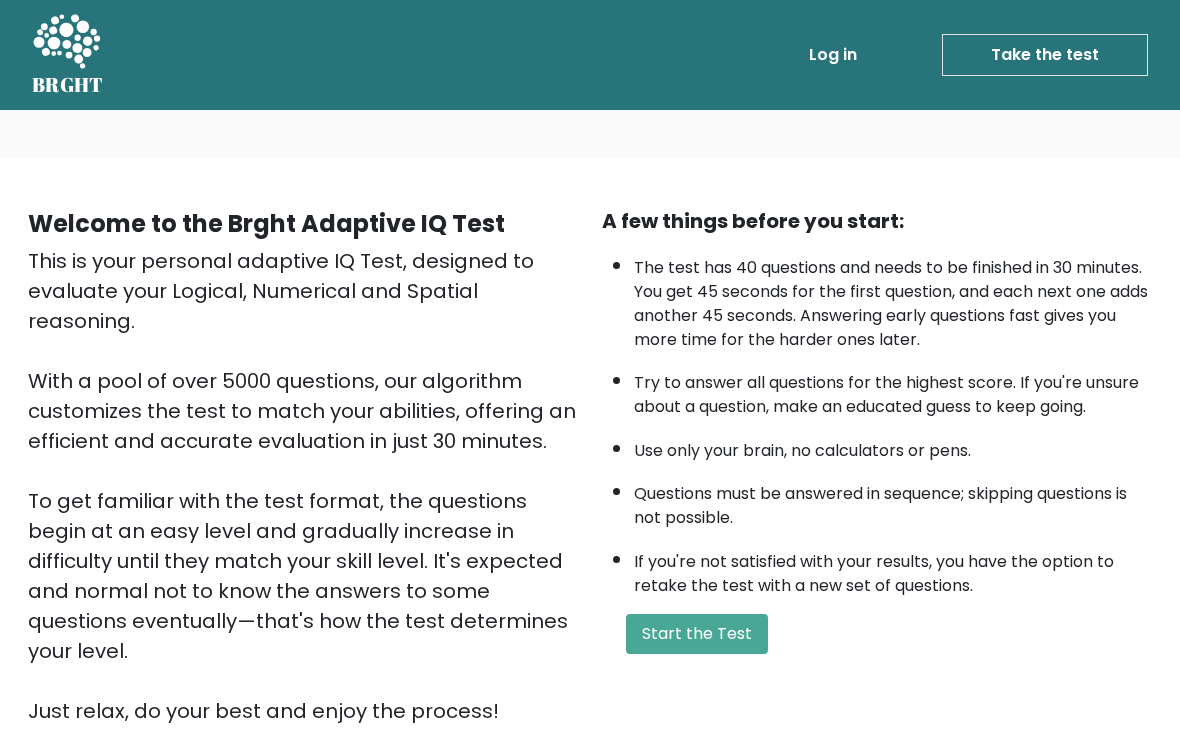 click on "Start the Test" at bounding box center (697, 634) 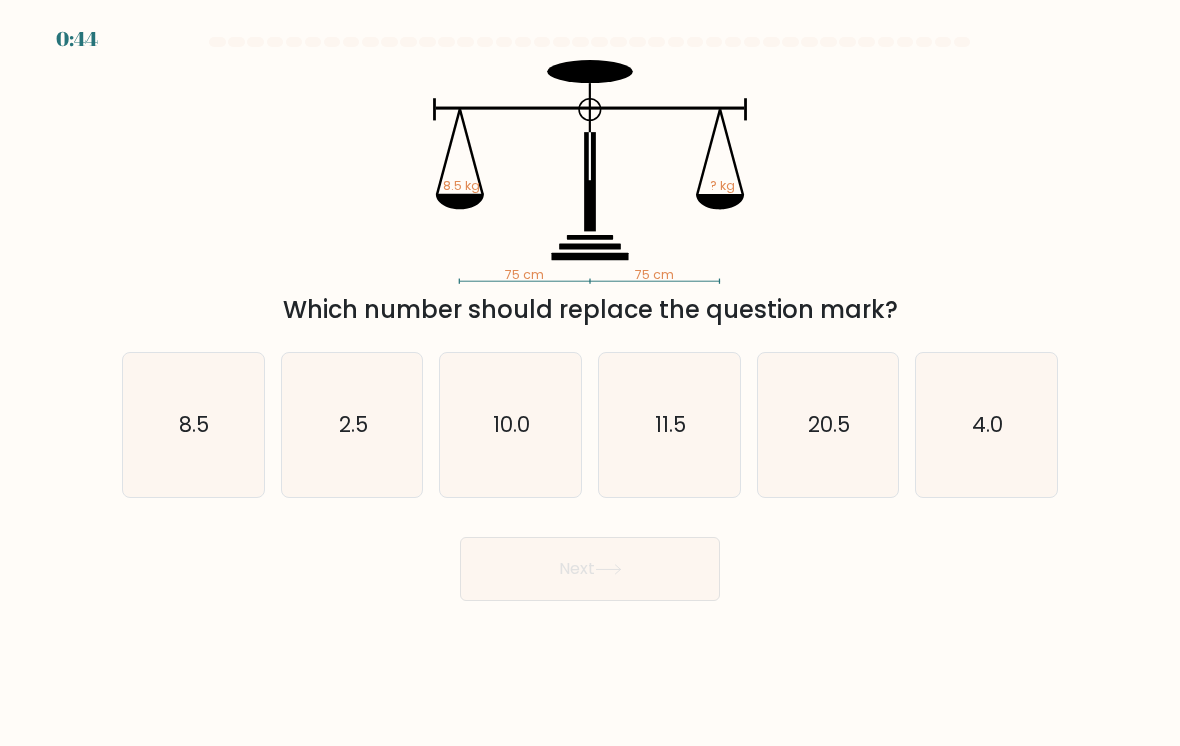 scroll, scrollTop: 0, scrollLeft: 0, axis: both 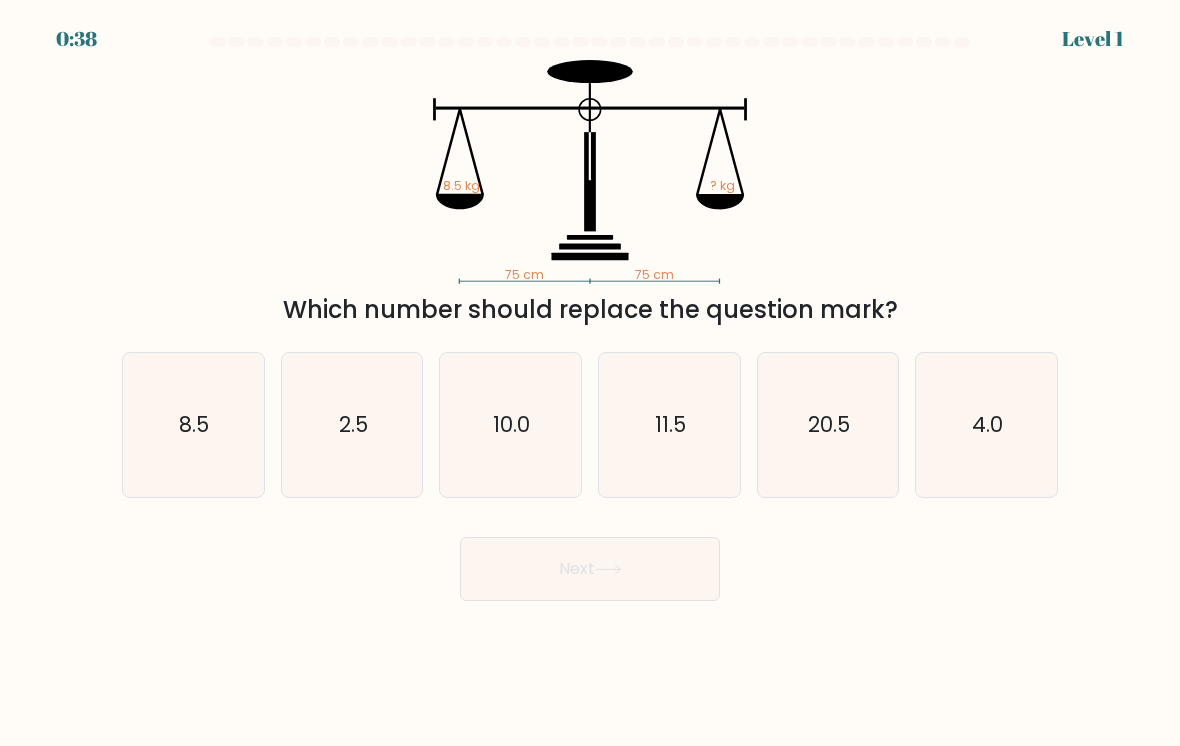 click on "8.5" at bounding box center (193, 425) 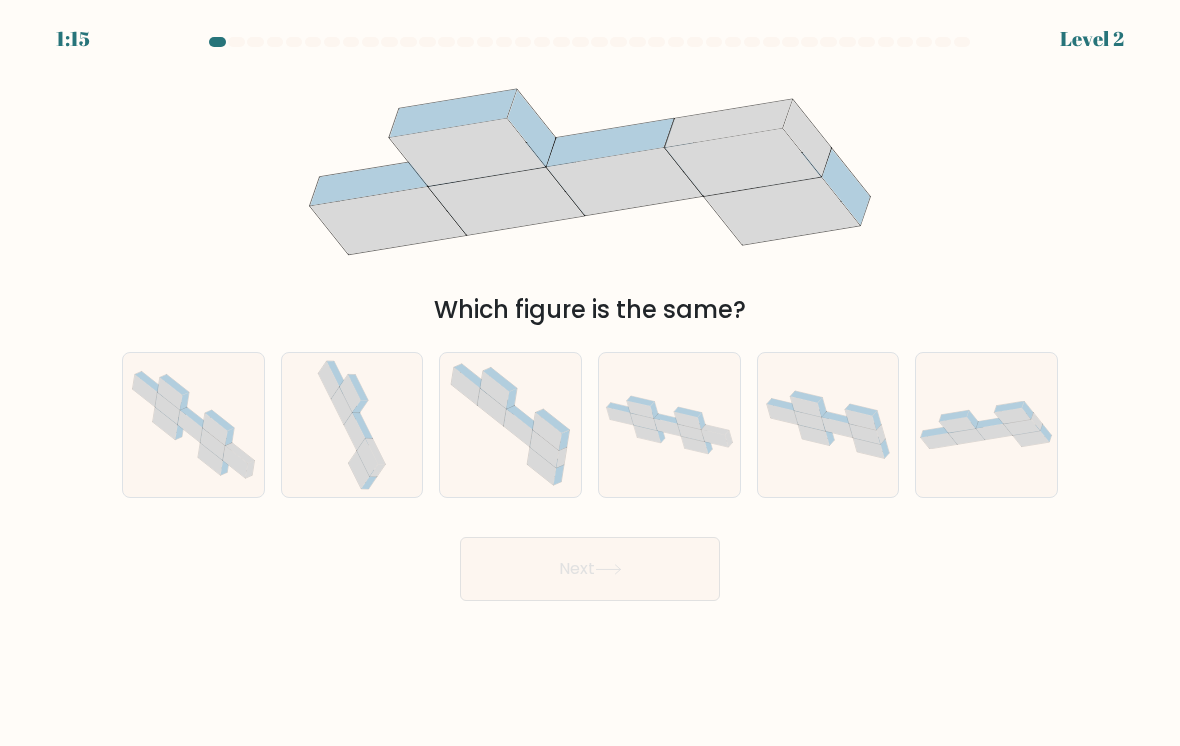 click at bounding box center (352, 425) 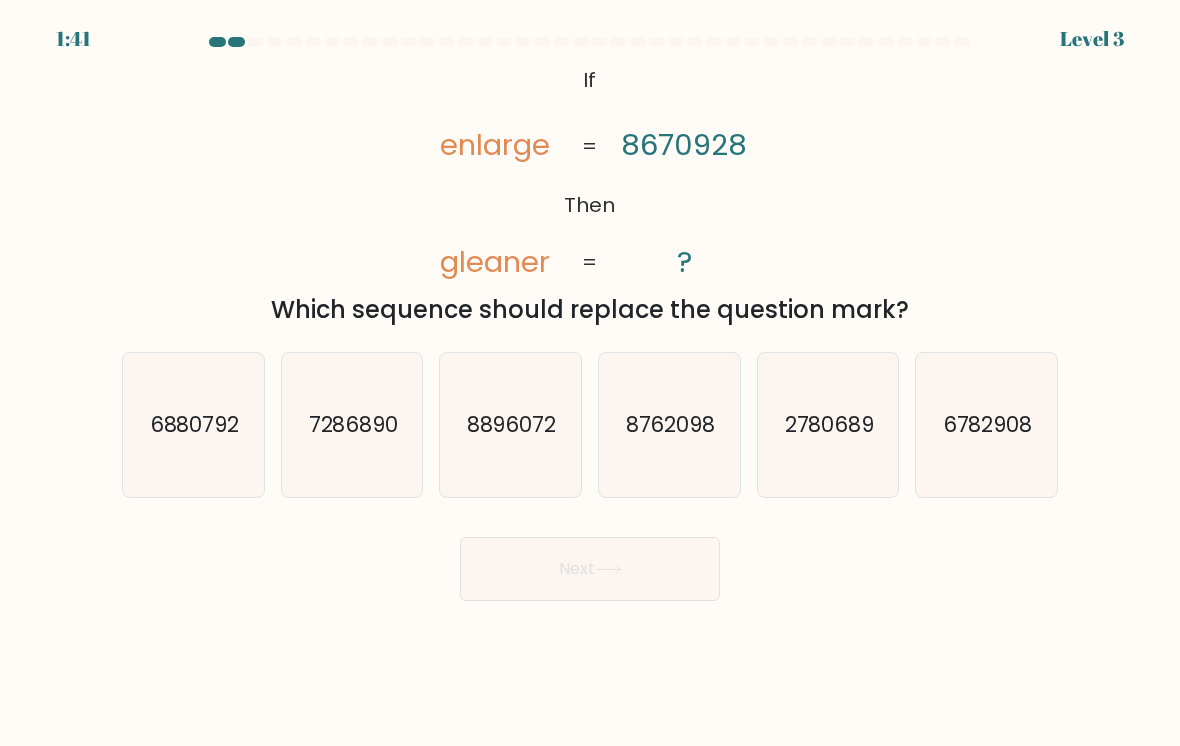 click on "8762098" at bounding box center [669, 425] 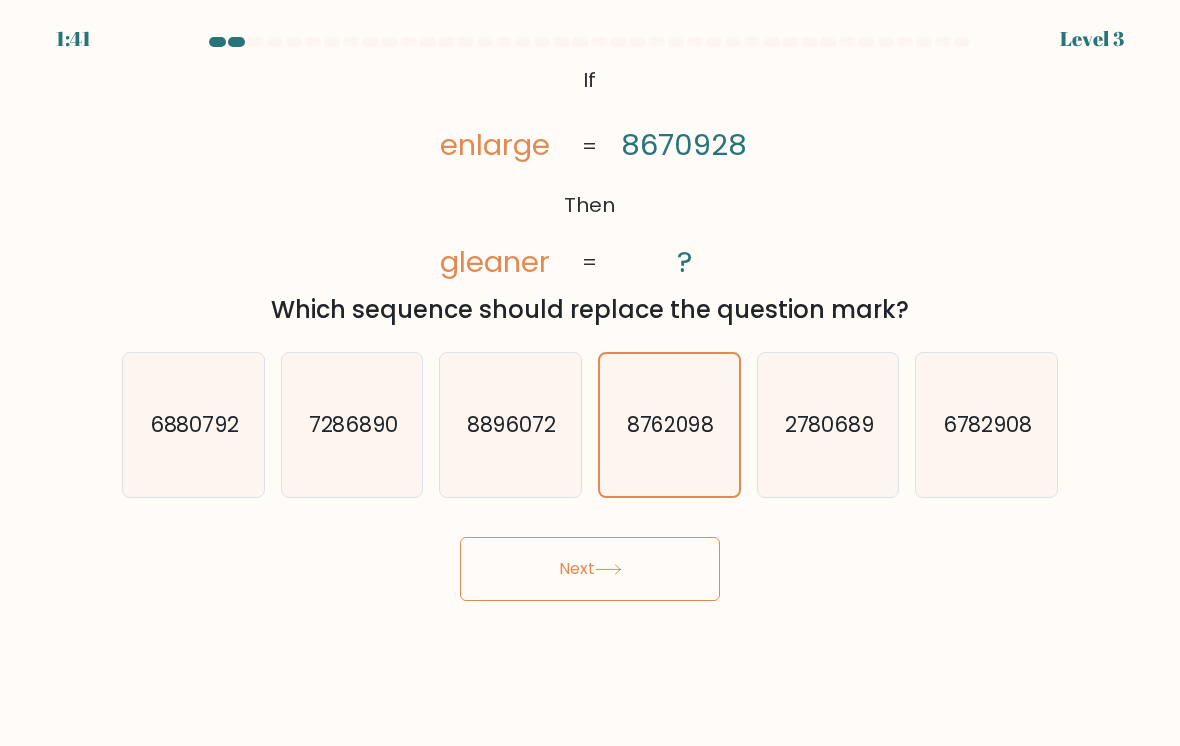 click on "Next" at bounding box center (590, 569) 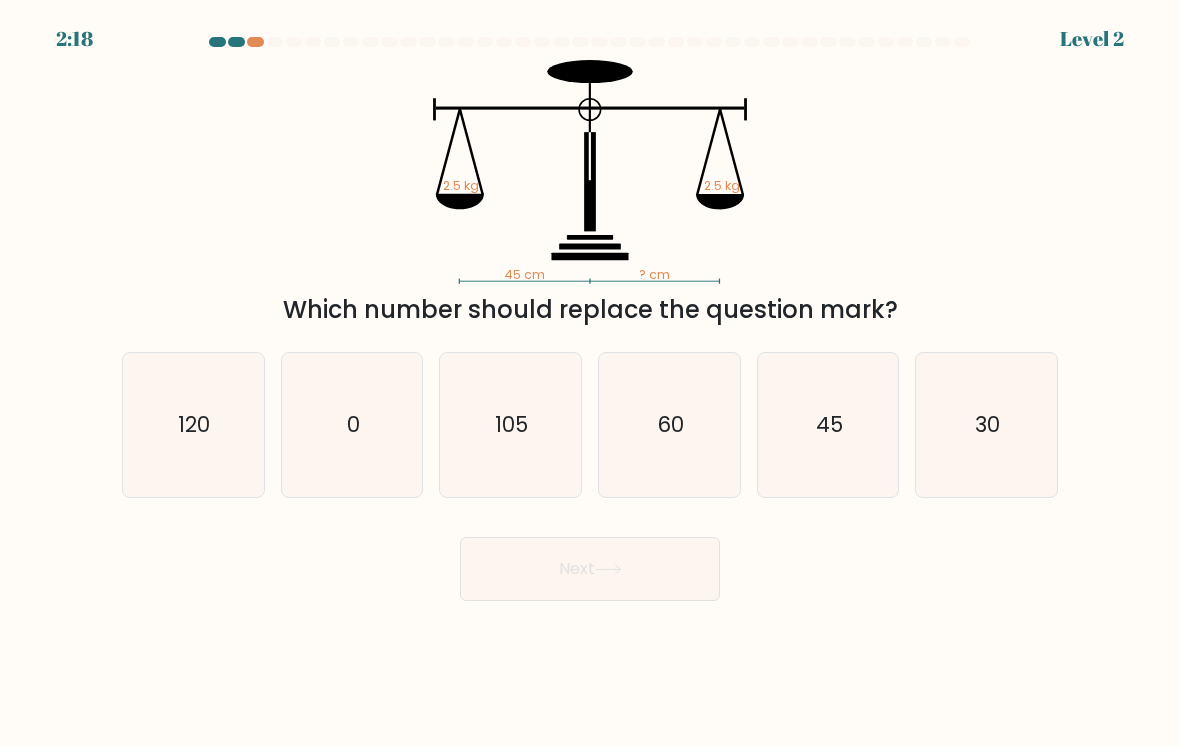 click on "45" at bounding box center [828, 425] 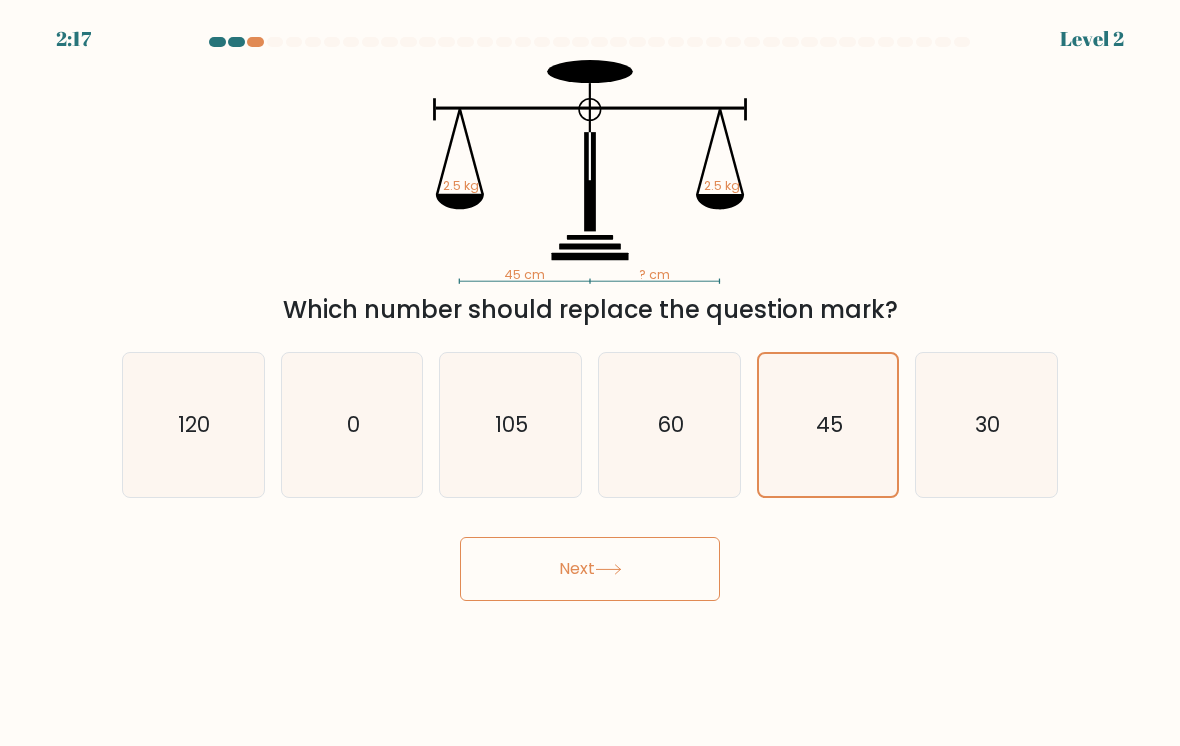 click on "Next" at bounding box center [590, 569] 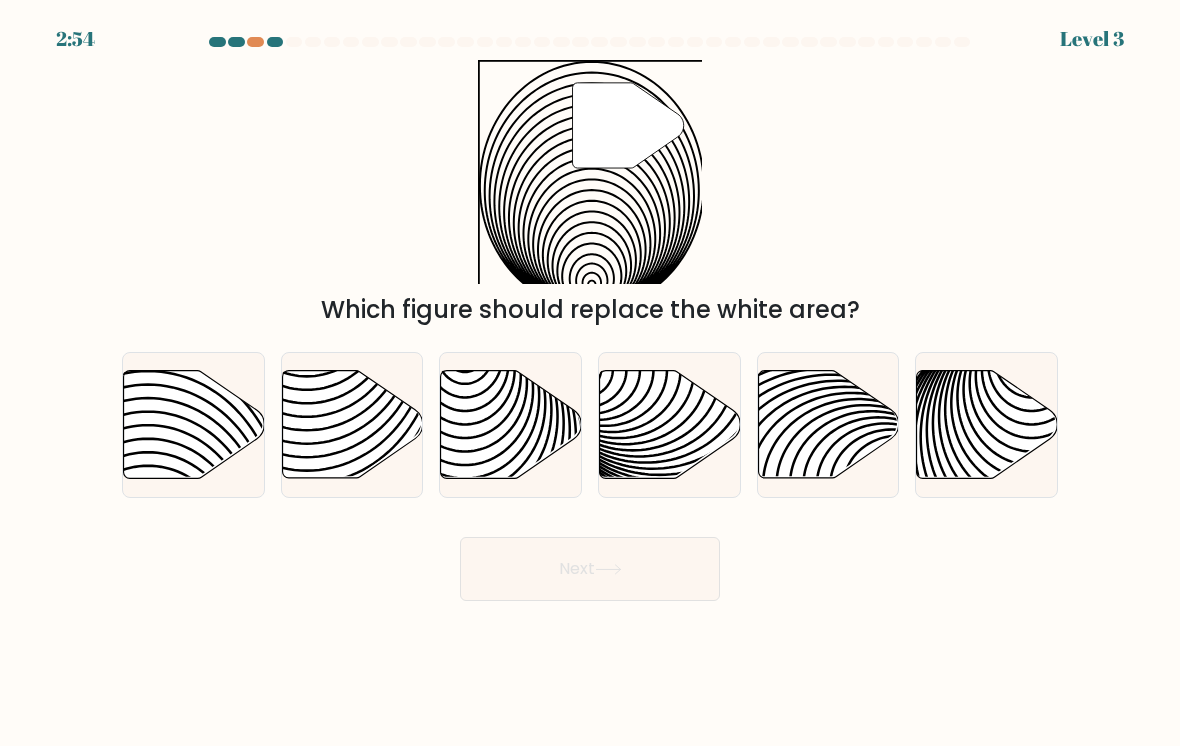 click at bounding box center (194, 425) 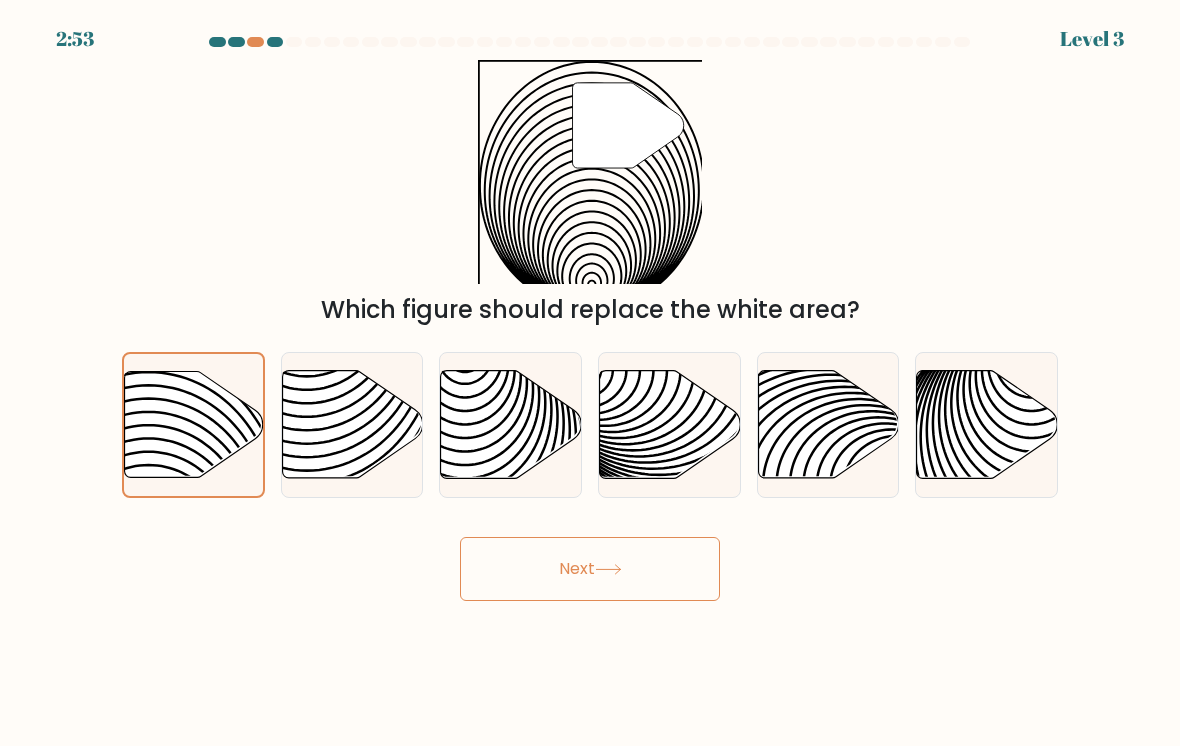 click on "Next" at bounding box center [590, 569] 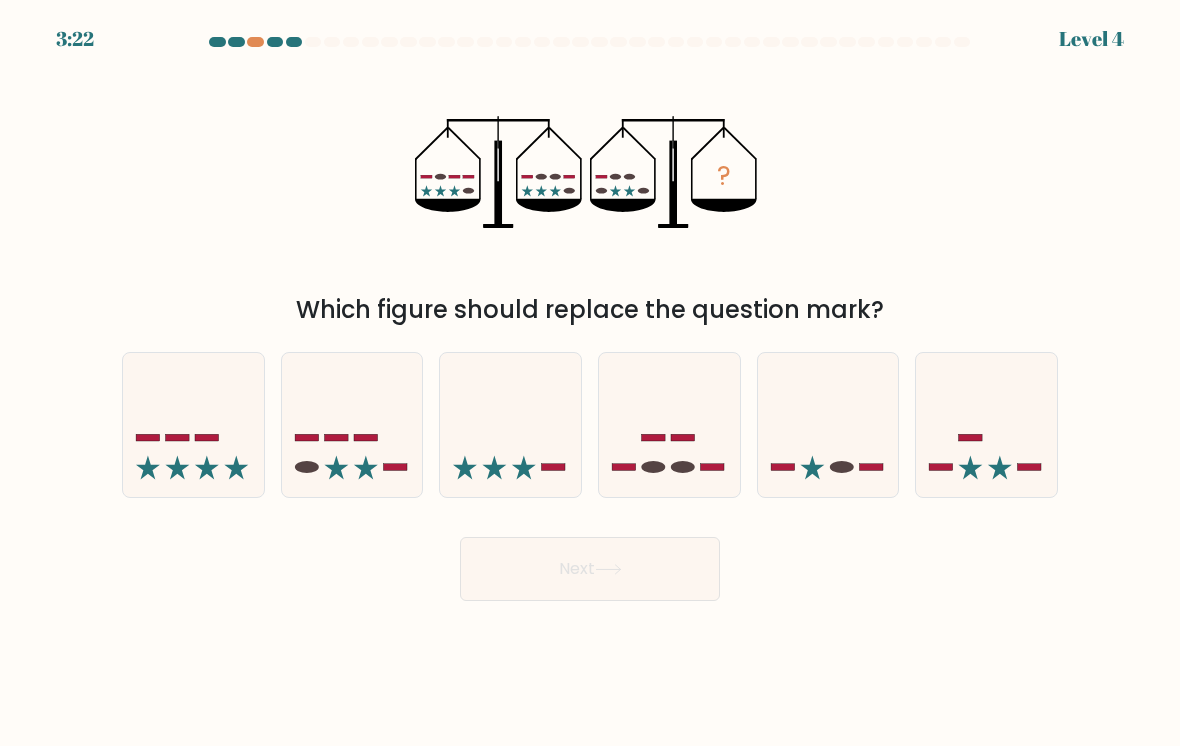 click at bounding box center [669, 425] 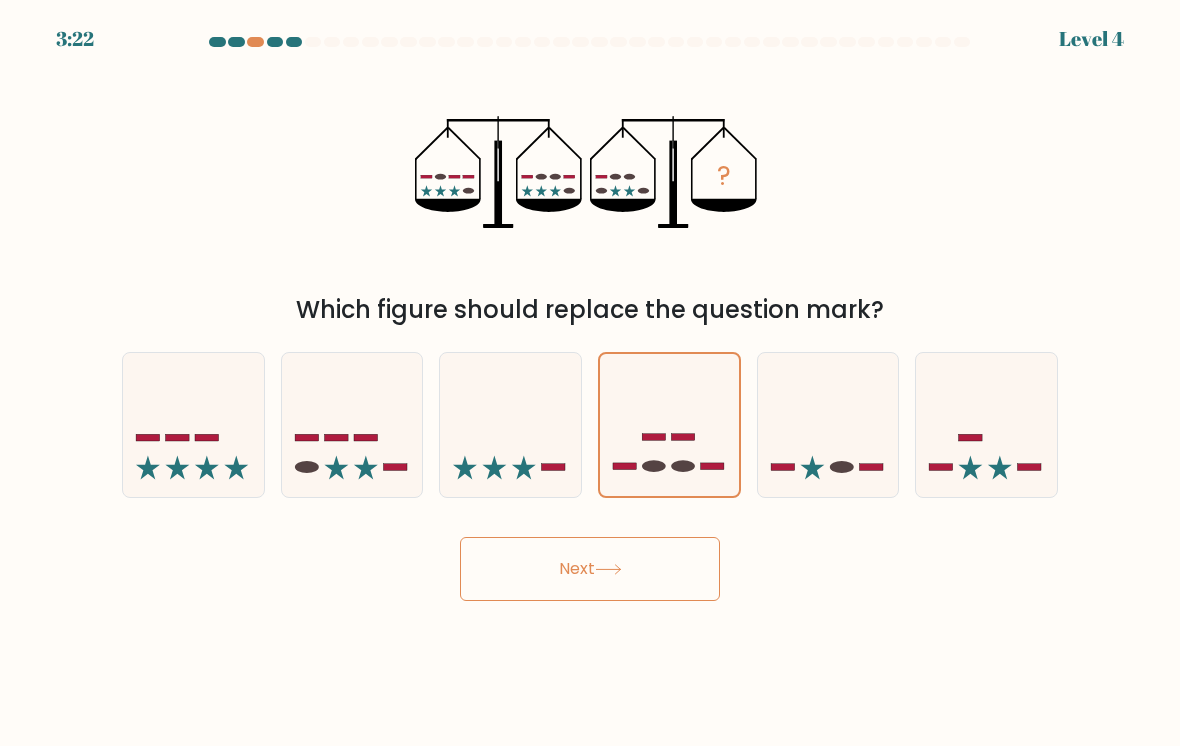 click on "Next" at bounding box center [590, 569] 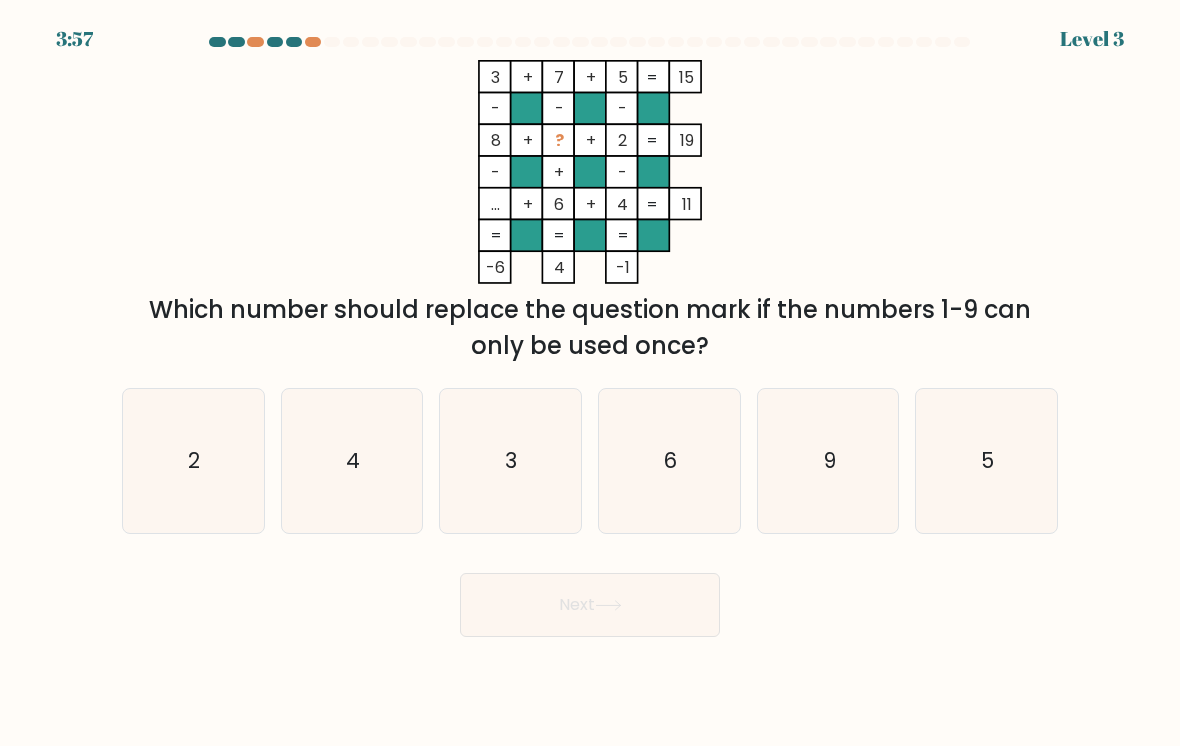click on "9" at bounding box center [828, 461] 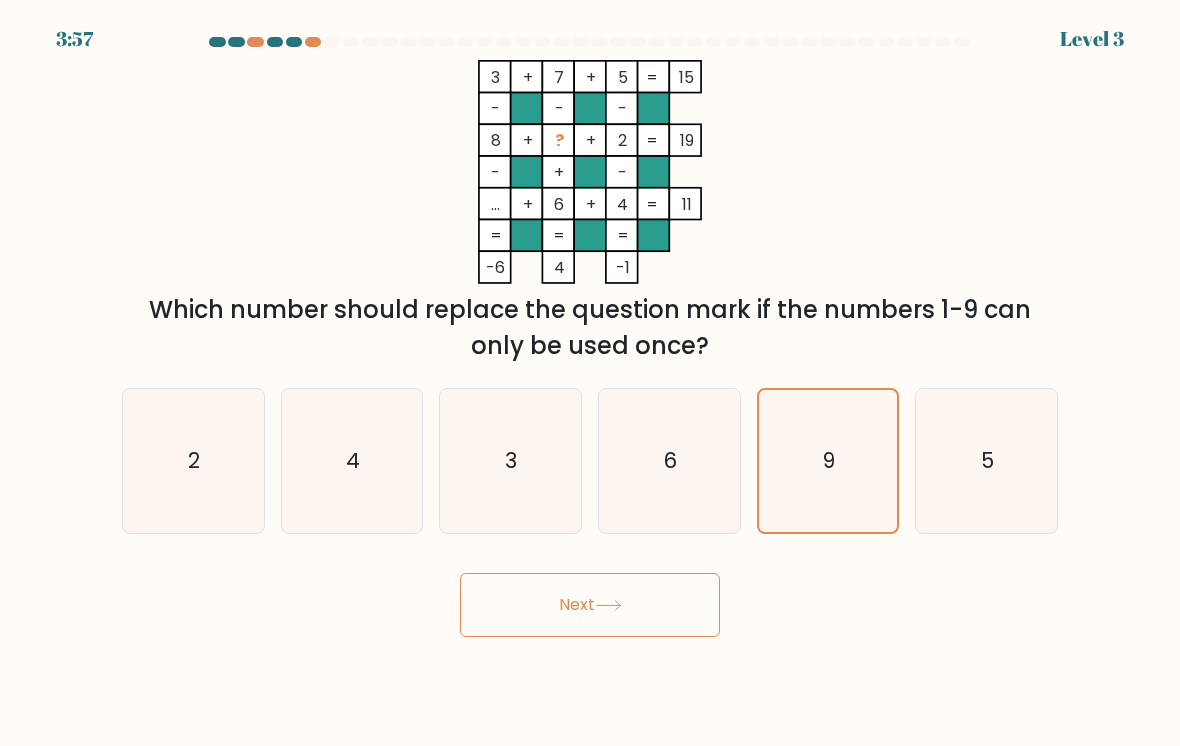 click at bounding box center [608, 605] 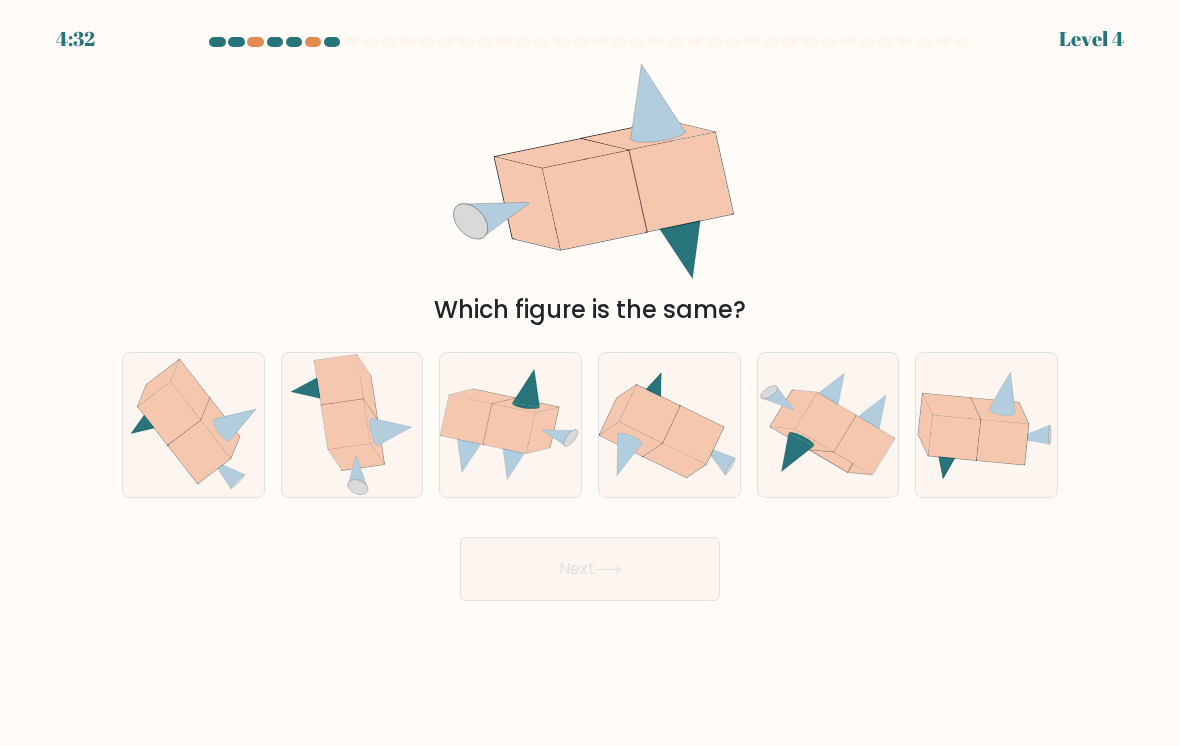 click at bounding box center (630, 439) 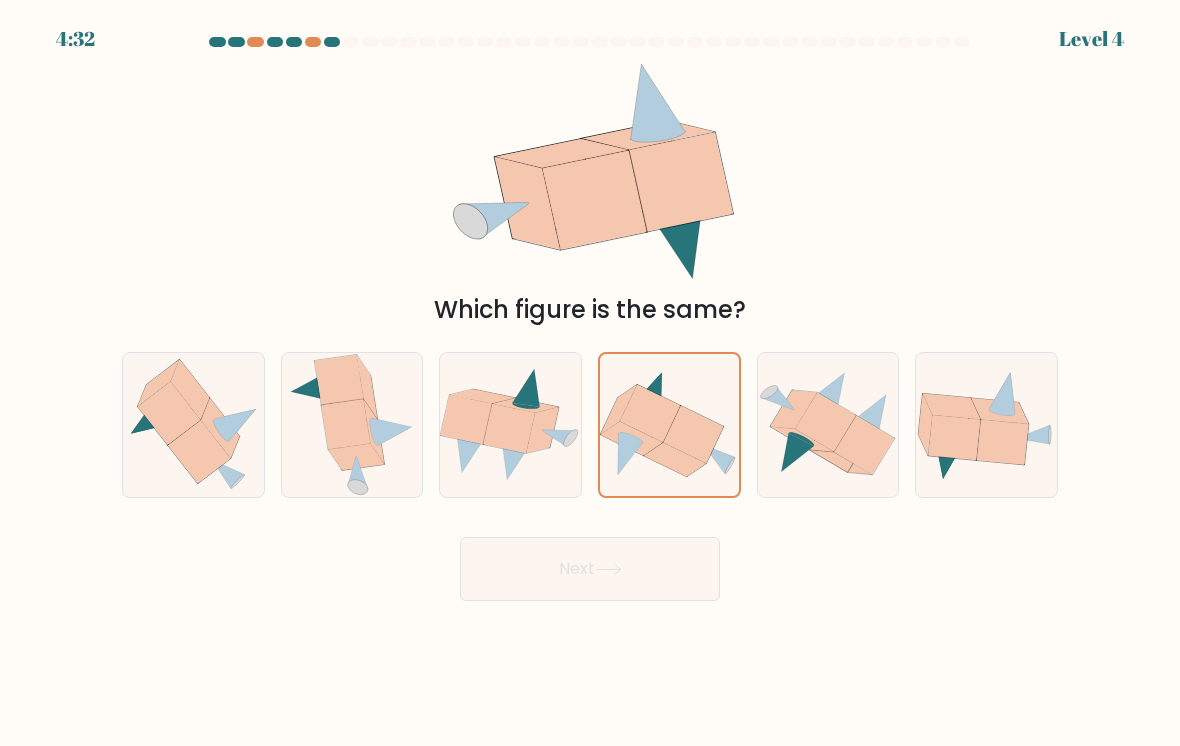 click on "Next" at bounding box center [590, 569] 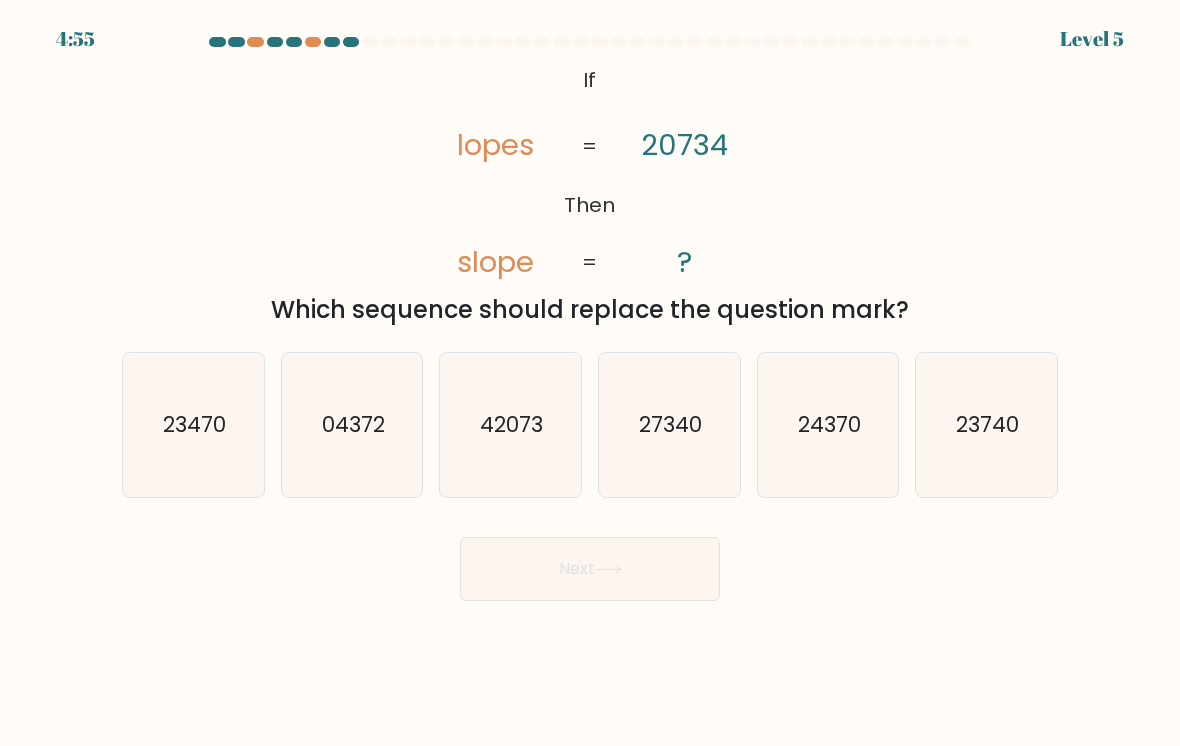 click on "42073" at bounding box center [510, 425] 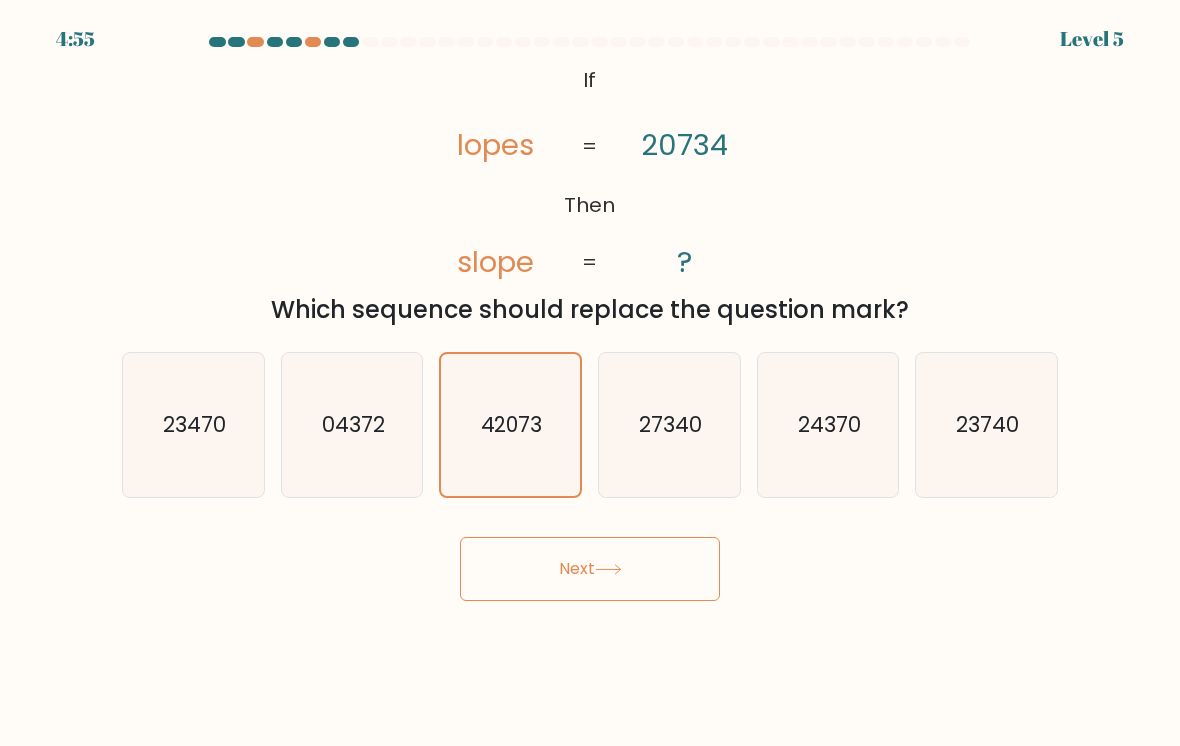 click on "Next" at bounding box center [590, 569] 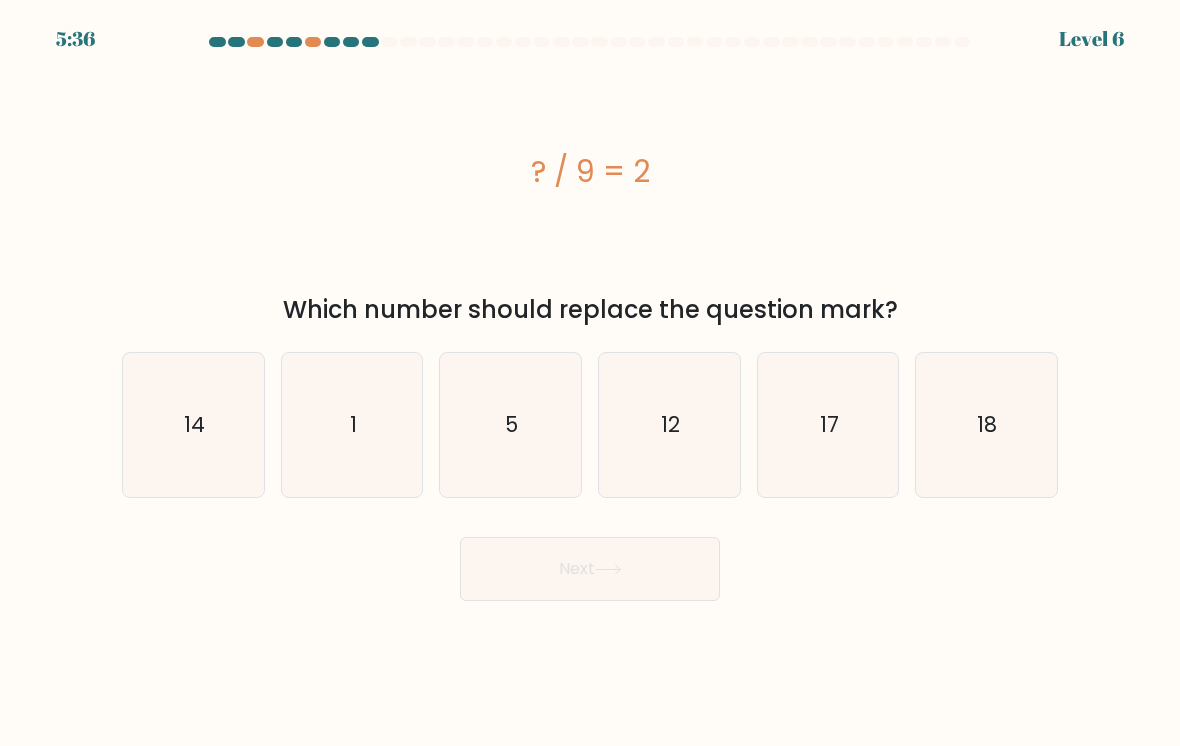 click on "18" at bounding box center (986, 425) 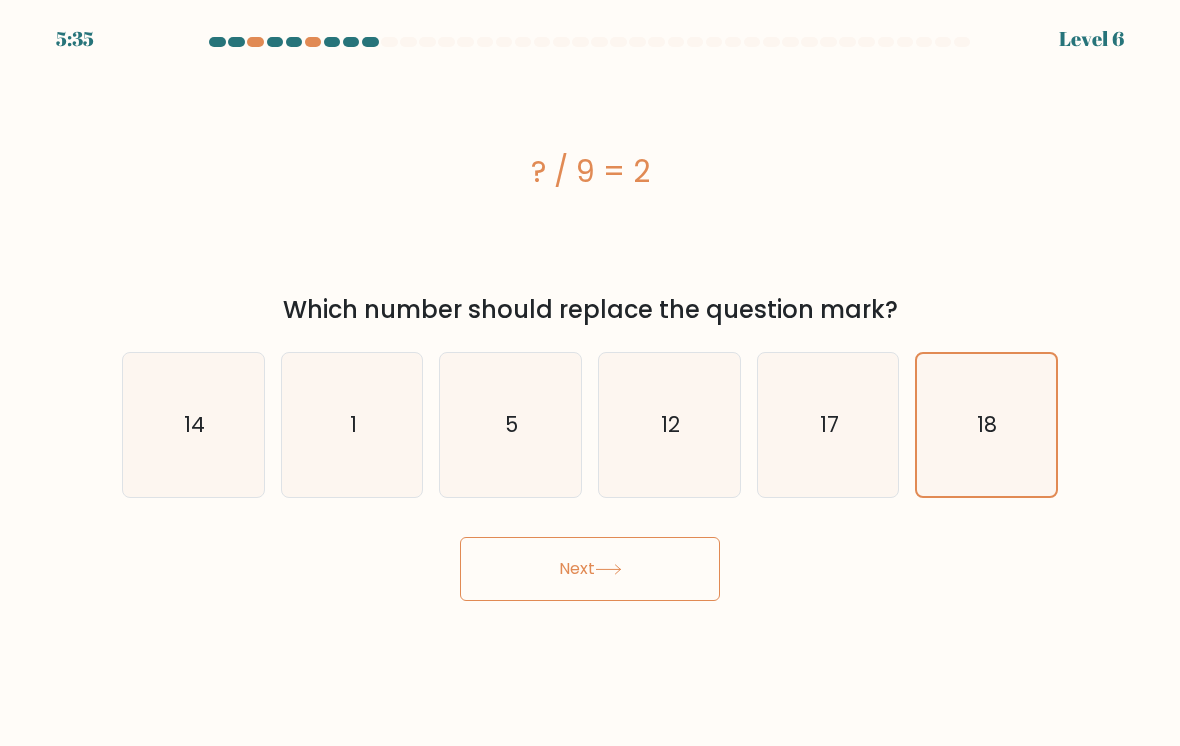 click on "Next" at bounding box center [590, 569] 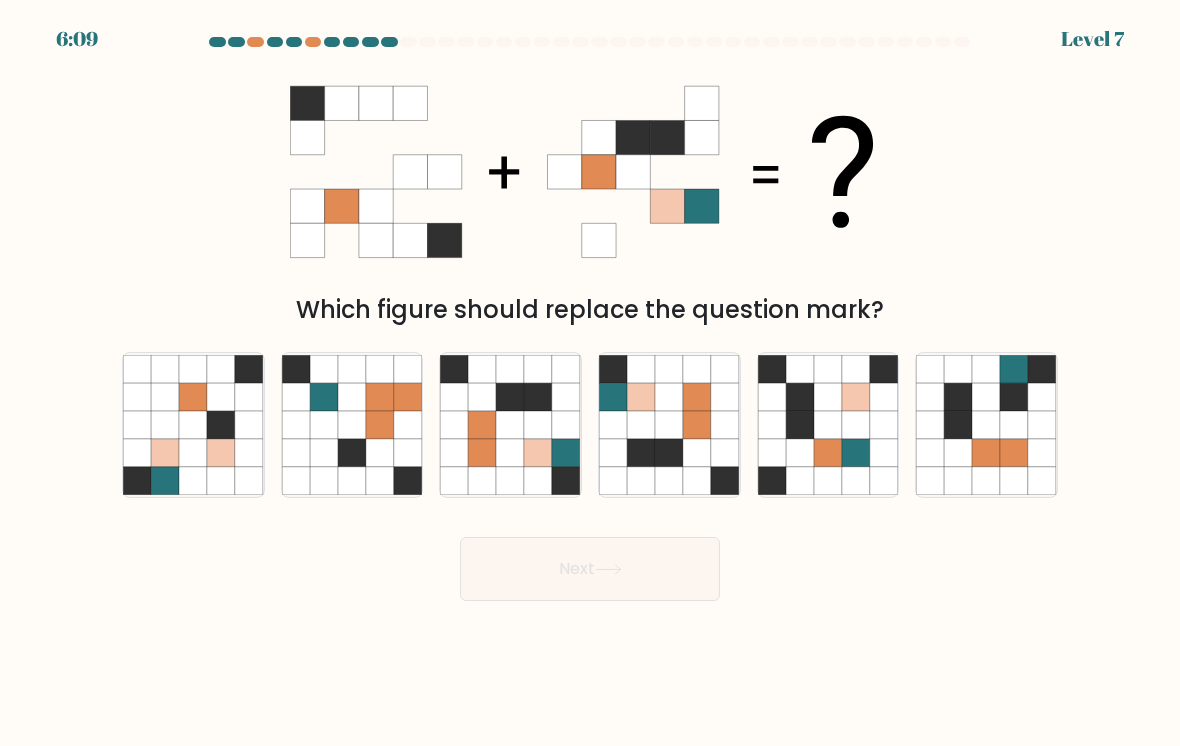 click at bounding box center [511, 453] 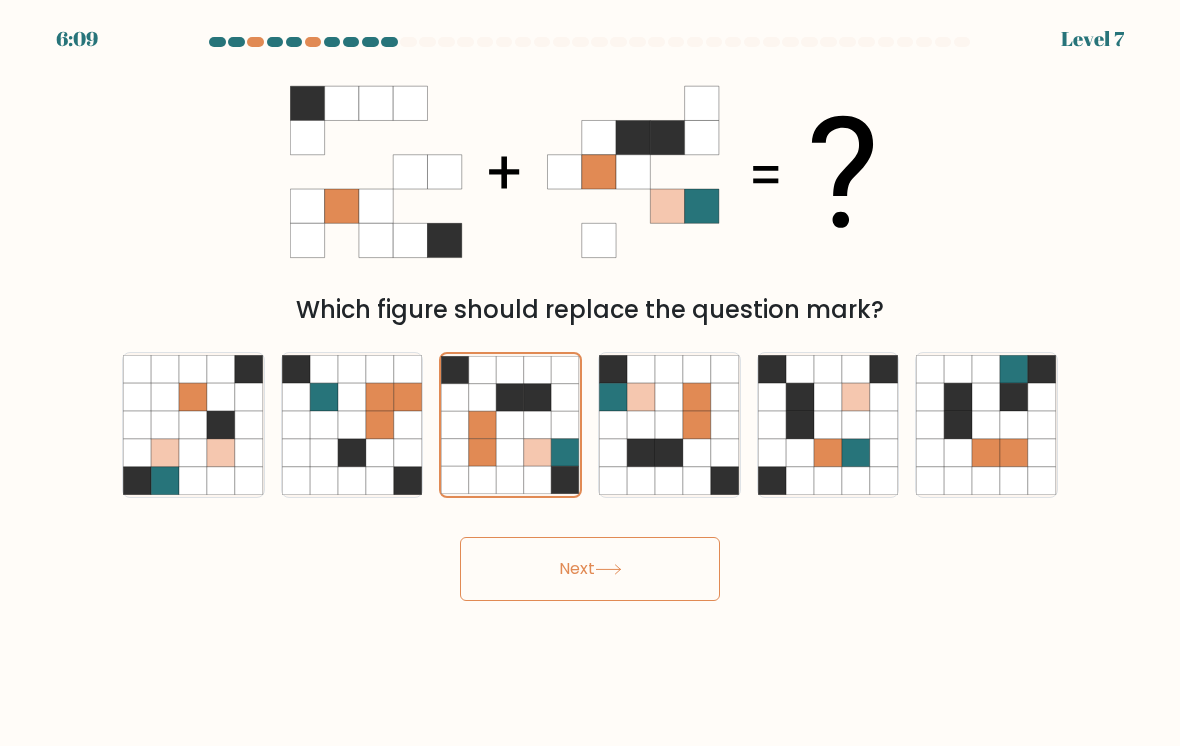 click on "Next" at bounding box center (590, 569) 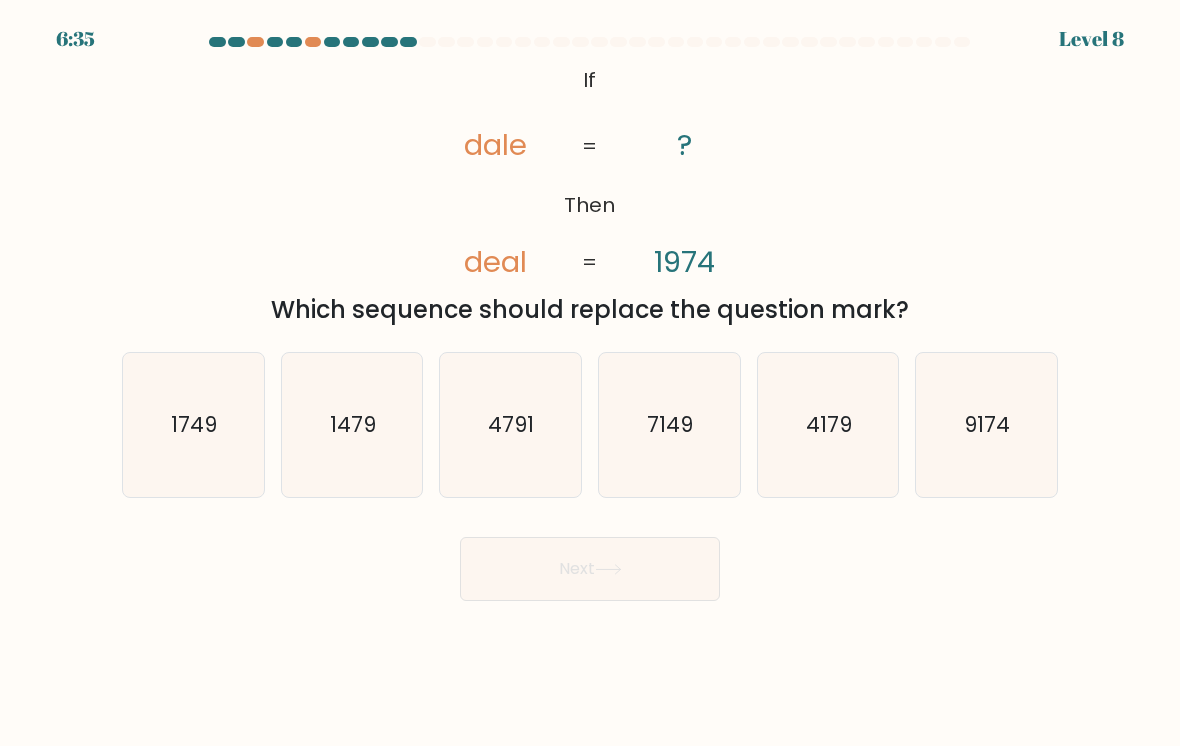 click on "1749" at bounding box center [195, 424] 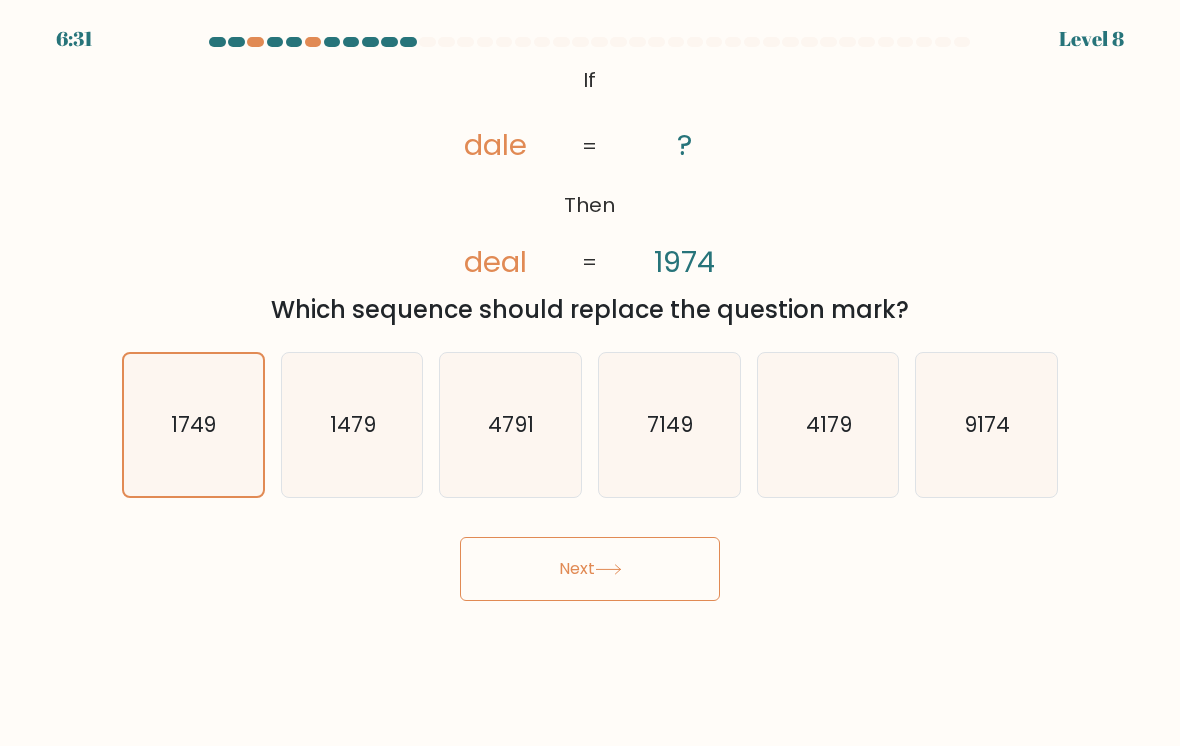 click on "Next" at bounding box center (590, 569) 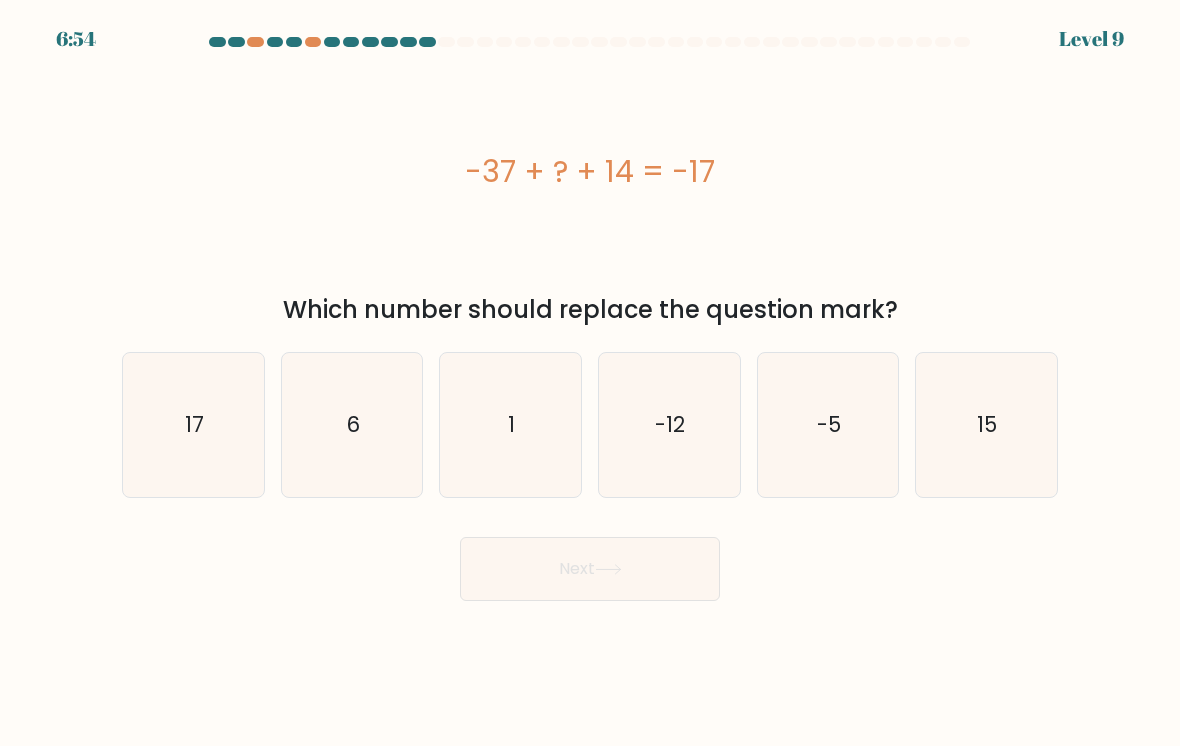 click on "6" at bounding box center (352, 425) 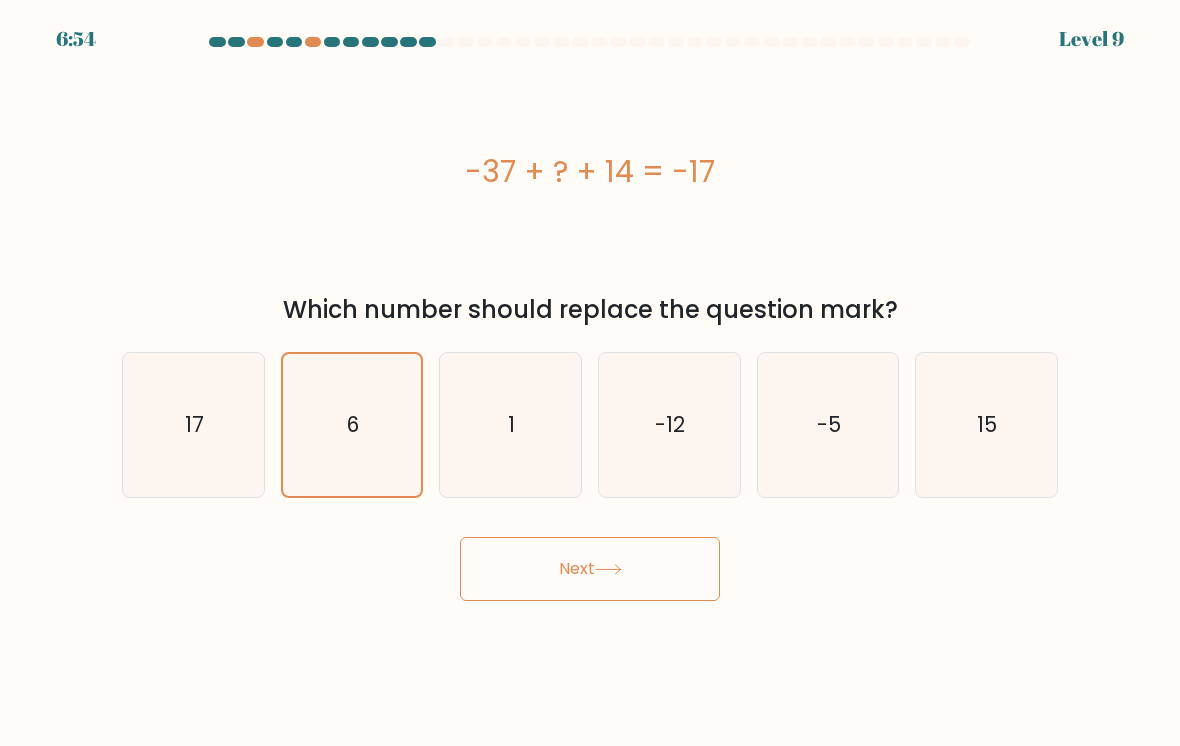 click on "Next" at bounding box center (590, 569) 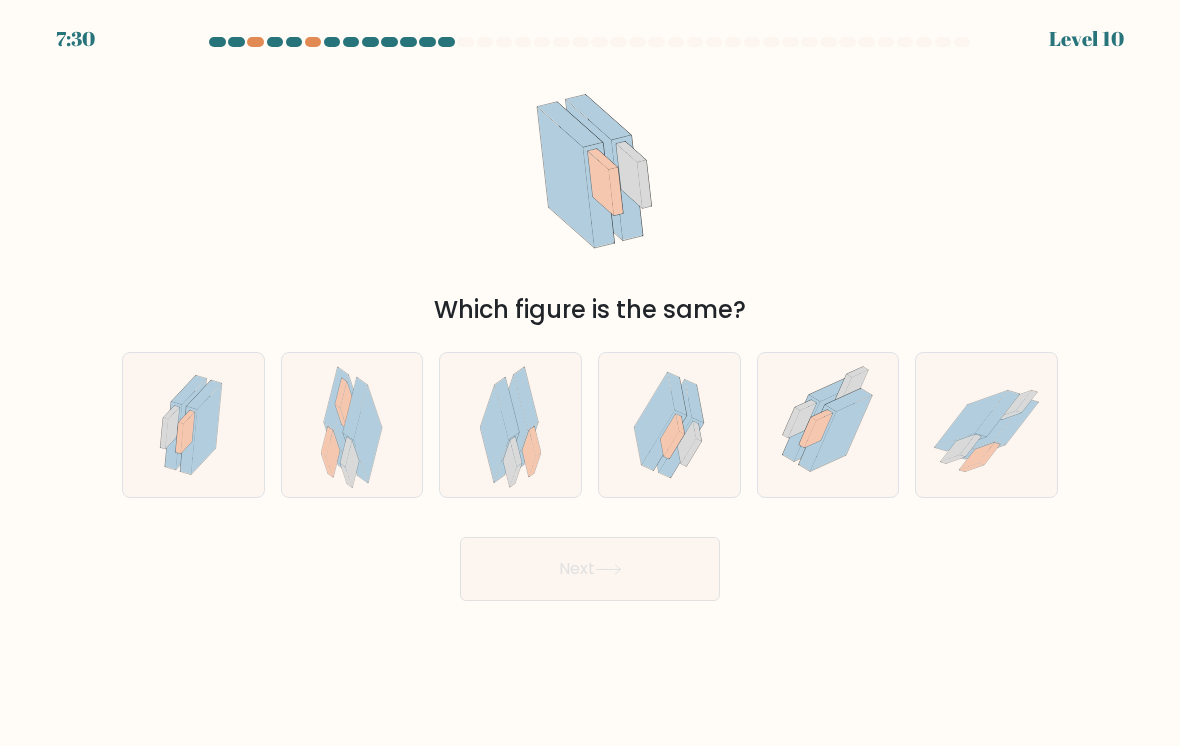 click at bounding box center [681, 448] 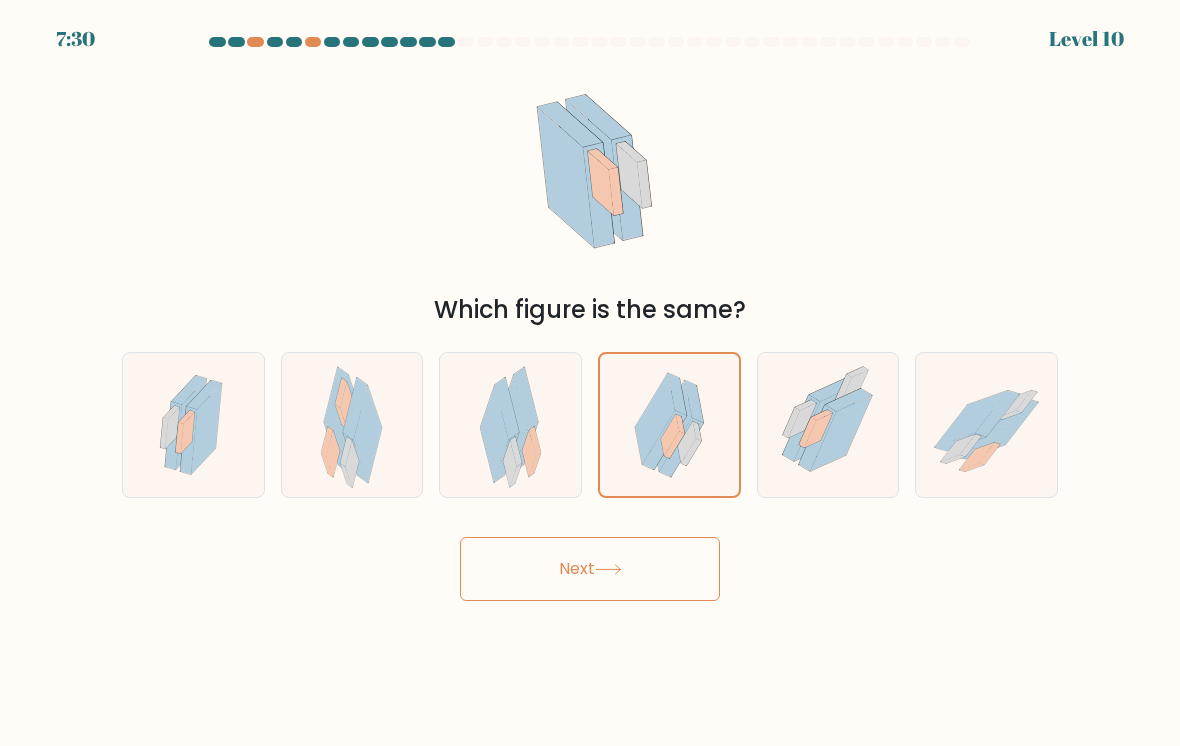 click on "Next" at bounding box center (590, 569) 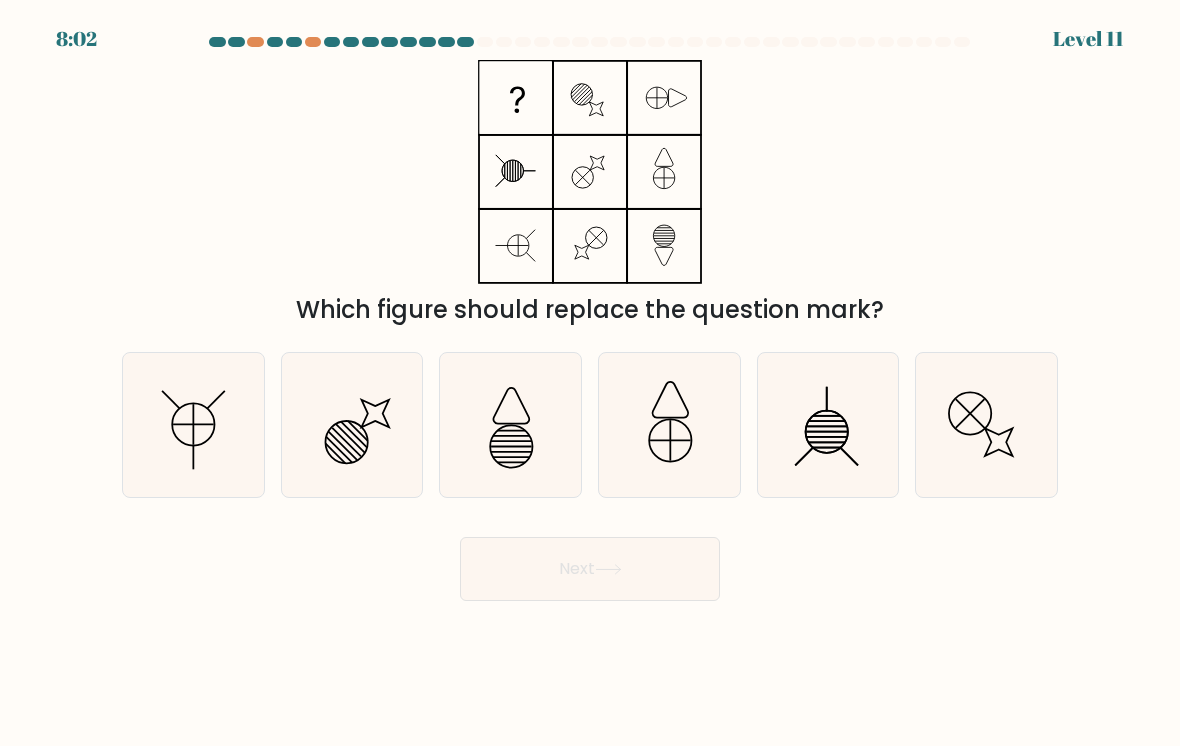 click at bounding box center (193, 425) 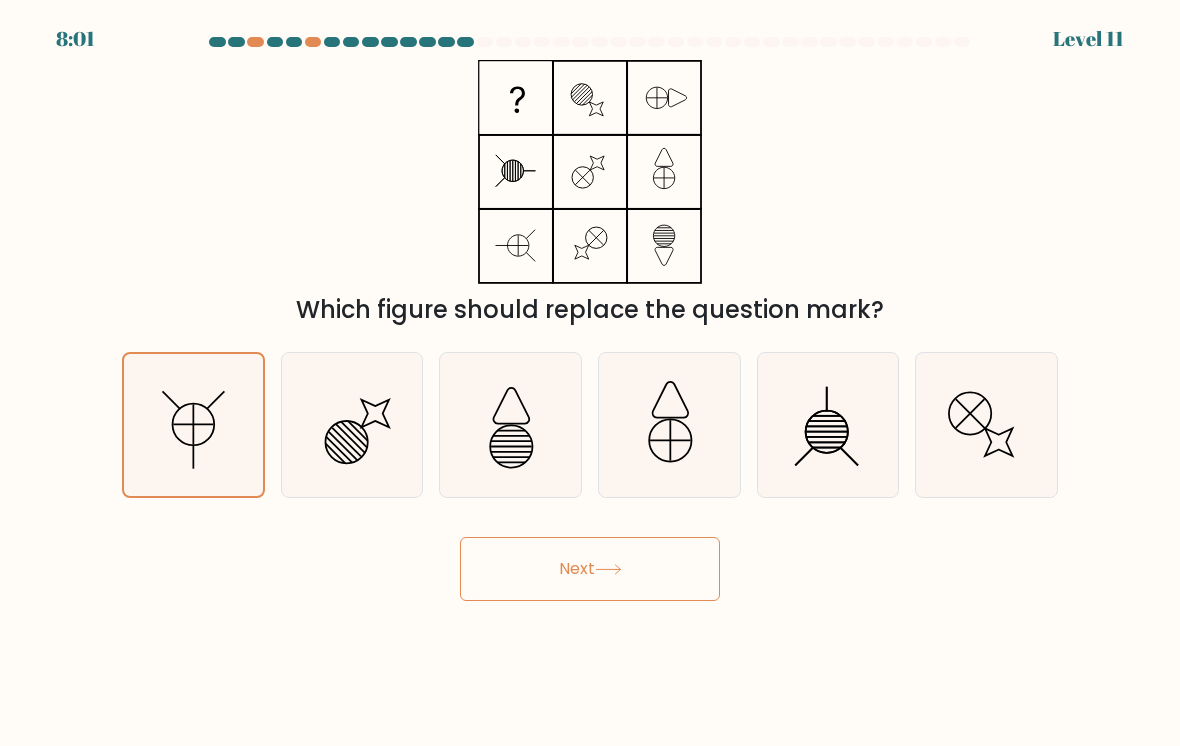 click on "Next" at bounding box center [590, 569] 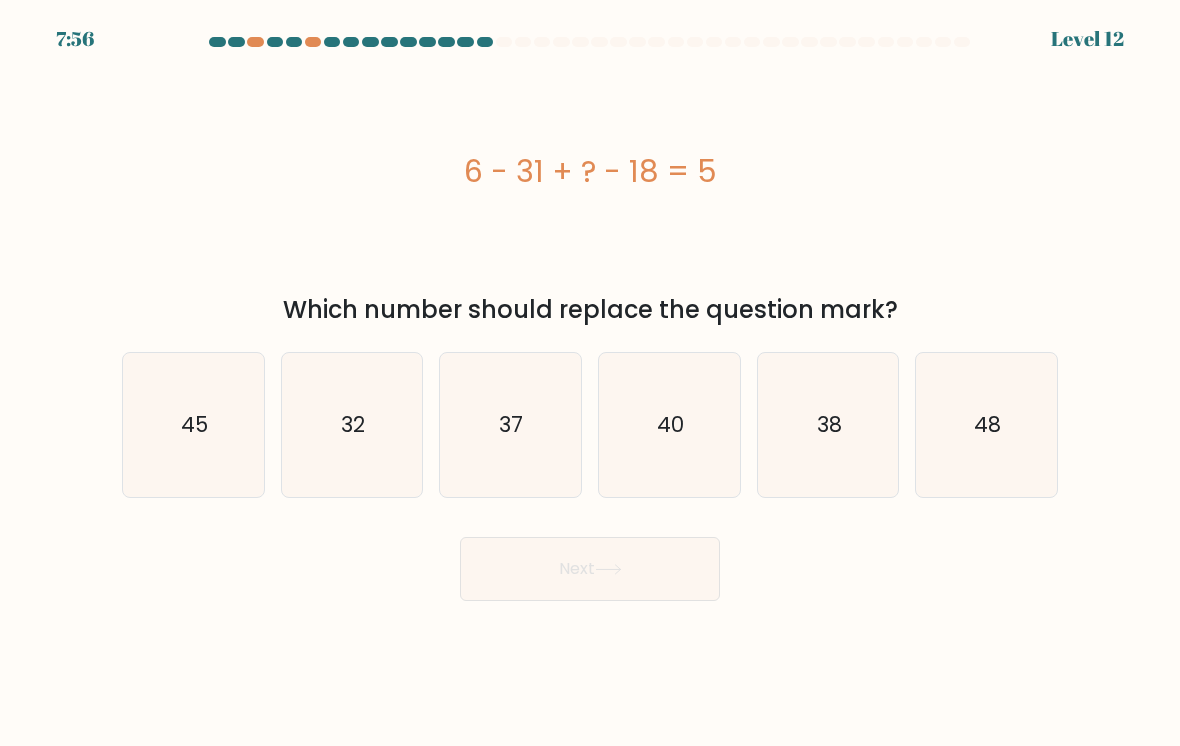click on "48" at bounding box center (986, 425) 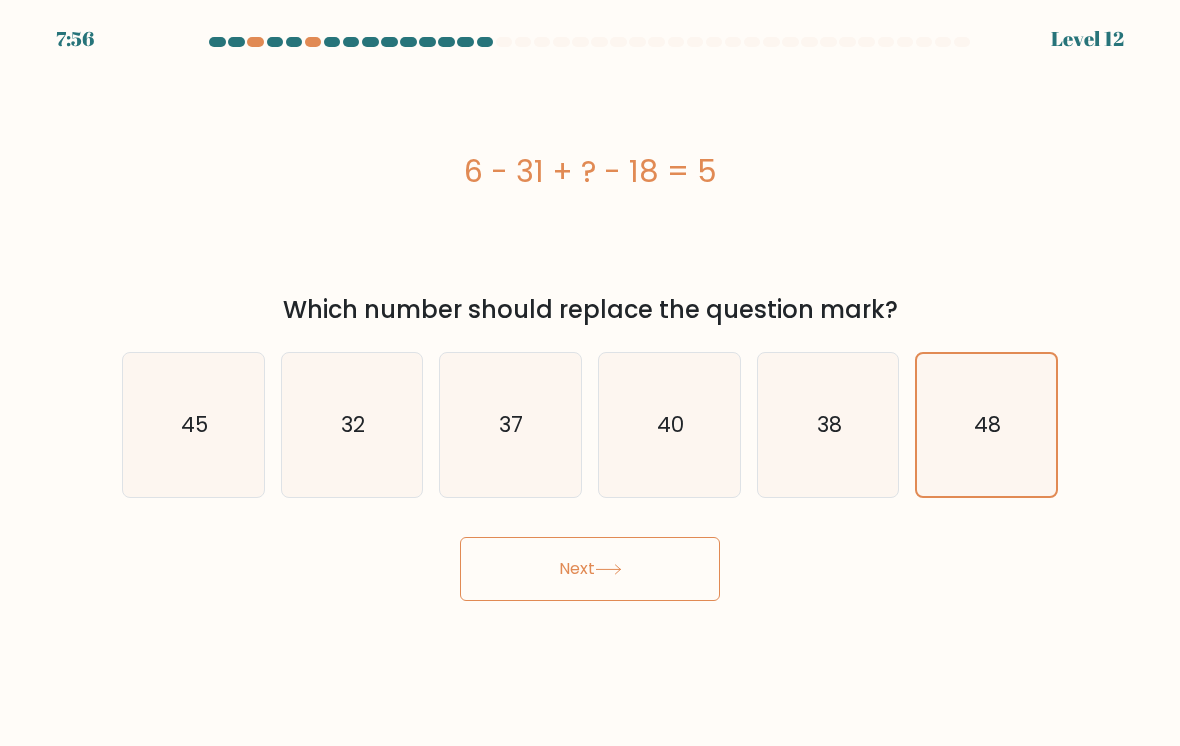 click on "Next" at bounding box center [590, 569] 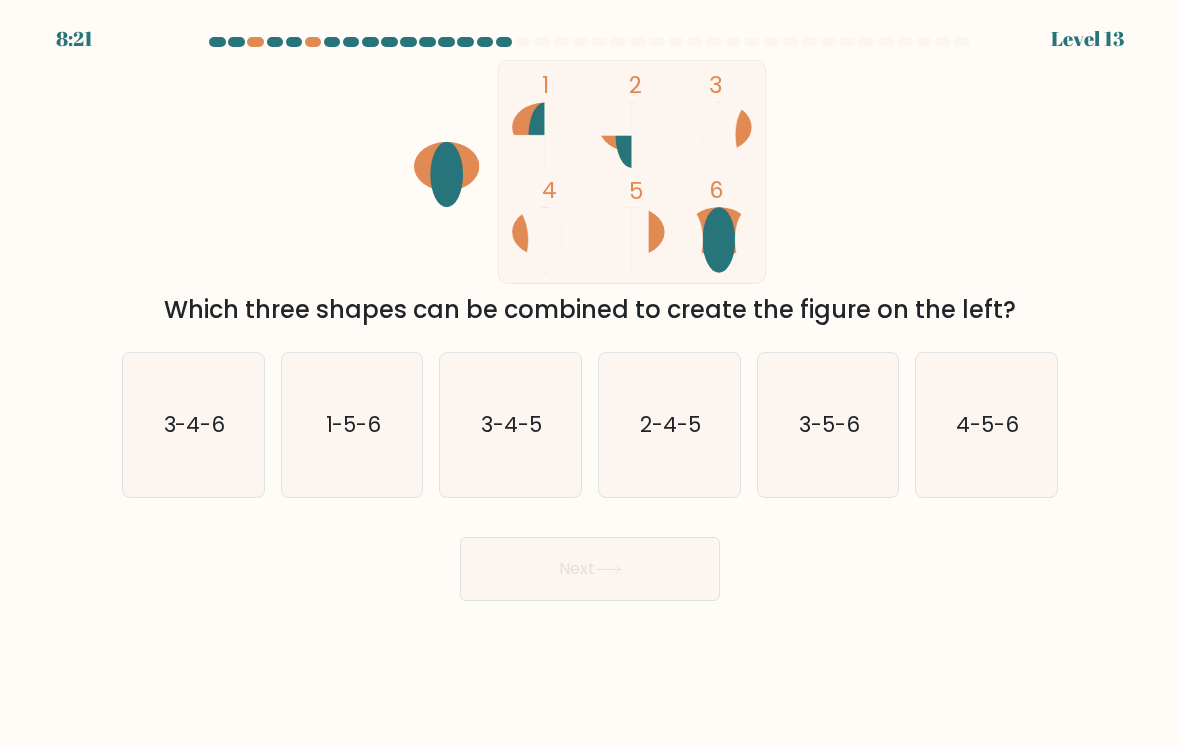 click on "1-5-6" at bounding box center (352, 425) 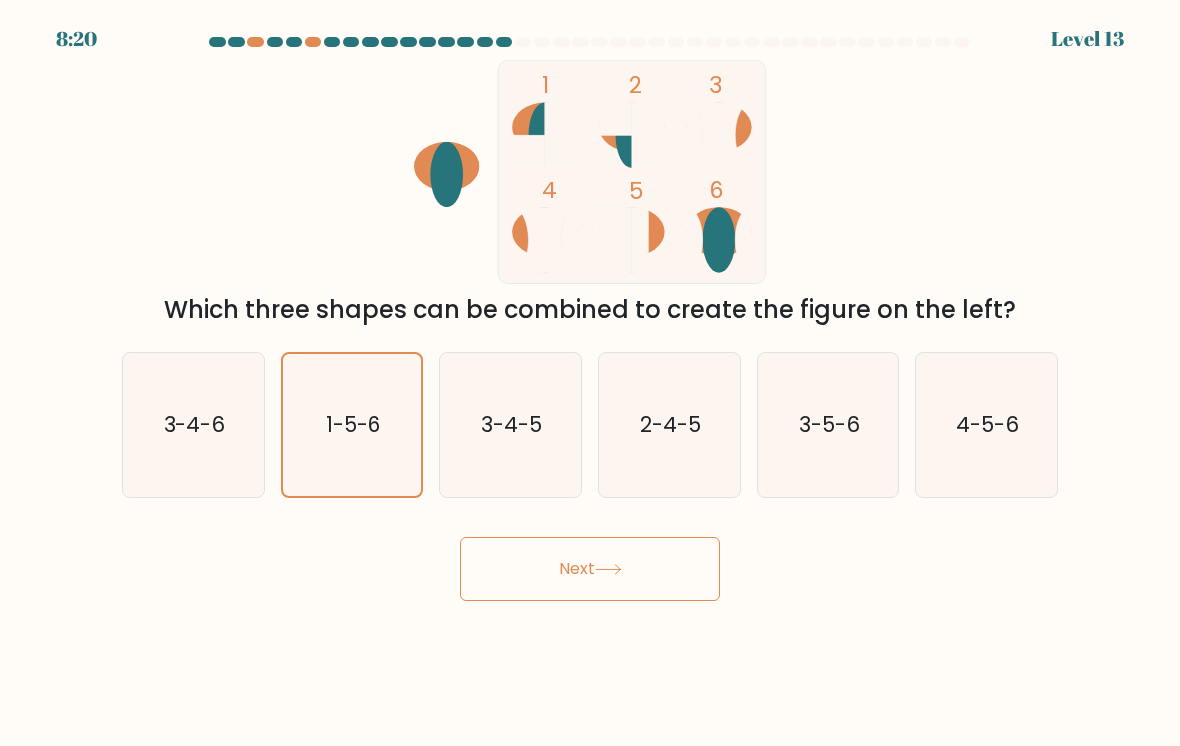 click on "Next" at bounding box center [590, 569] 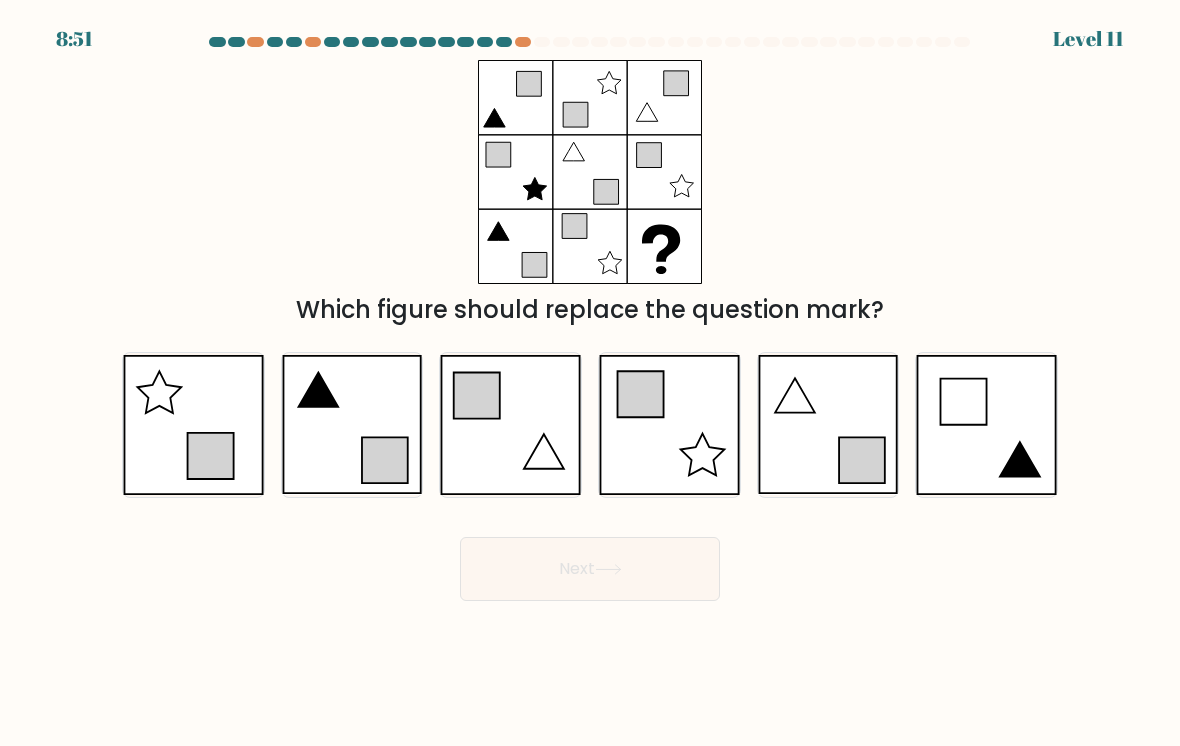 click at bounding box center [210, 456] 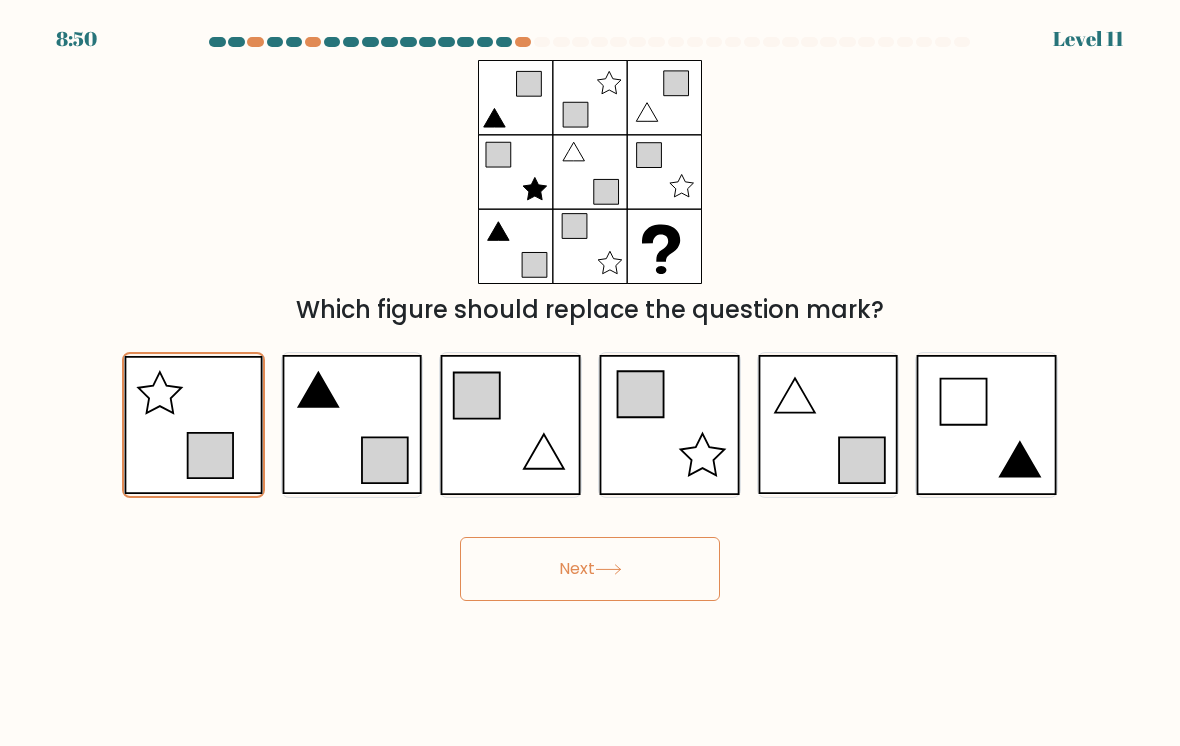 click at bounding box center (352, 425) 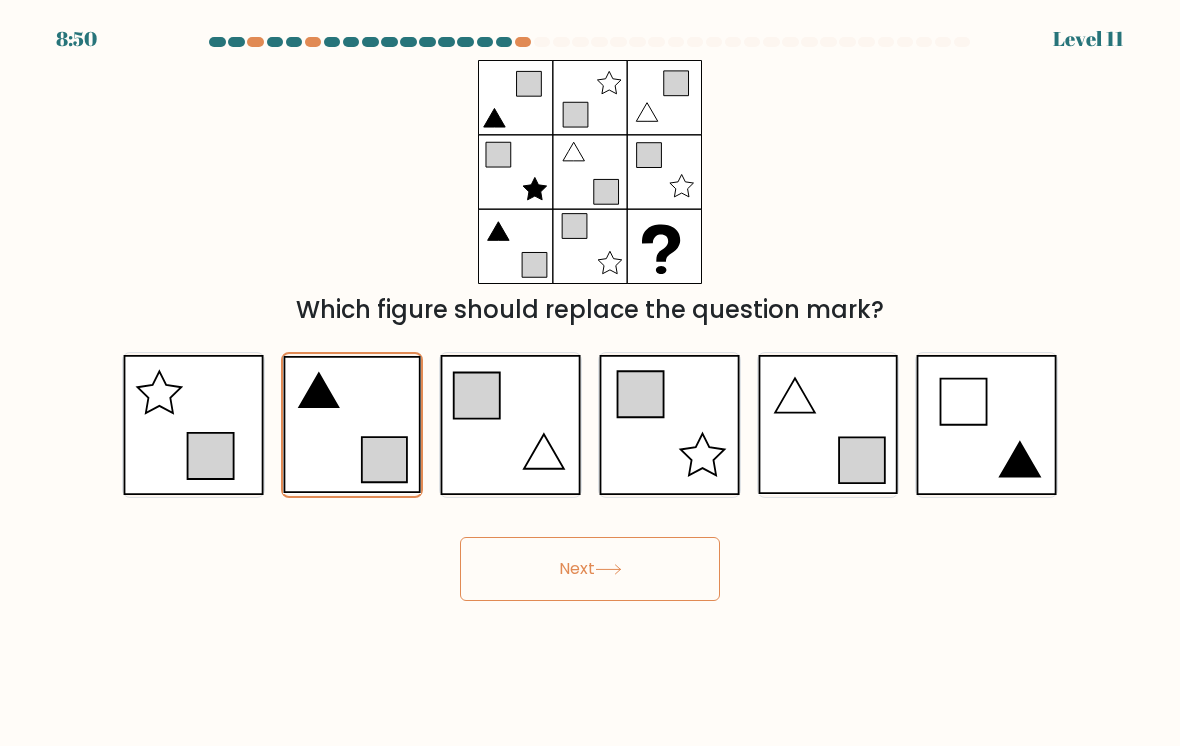 click on "Next" at bounding box center [590, 569] 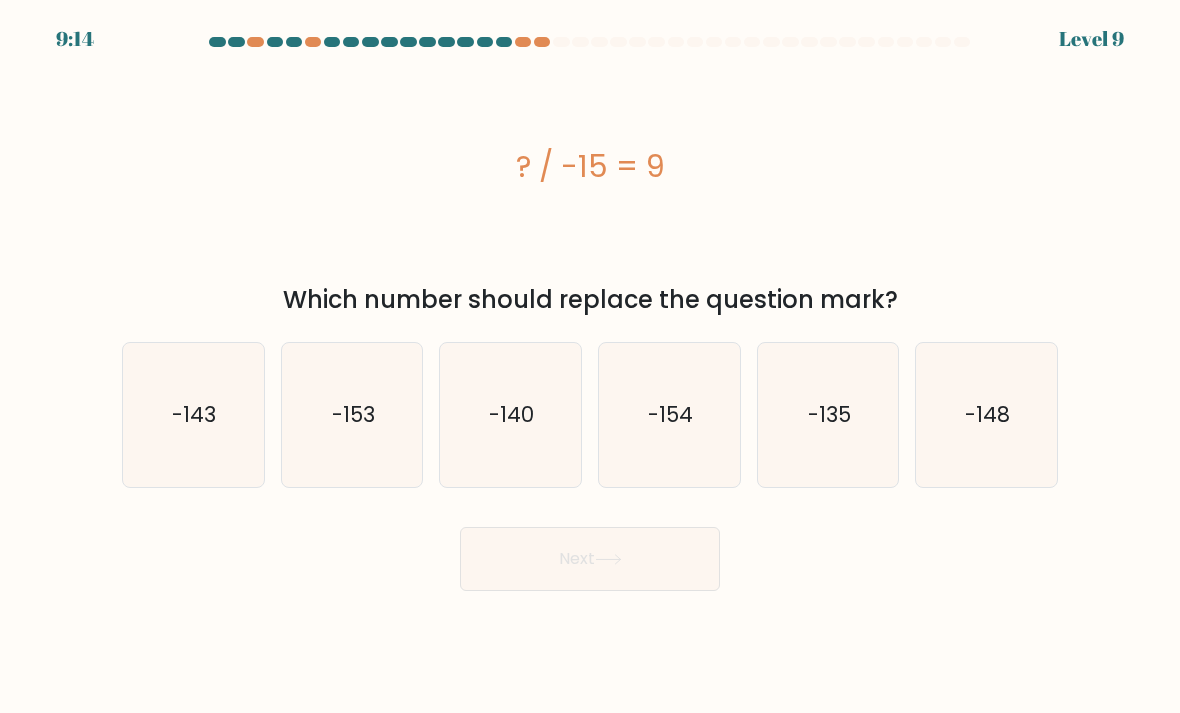 click on "Next" at bounding box center [590, 559] 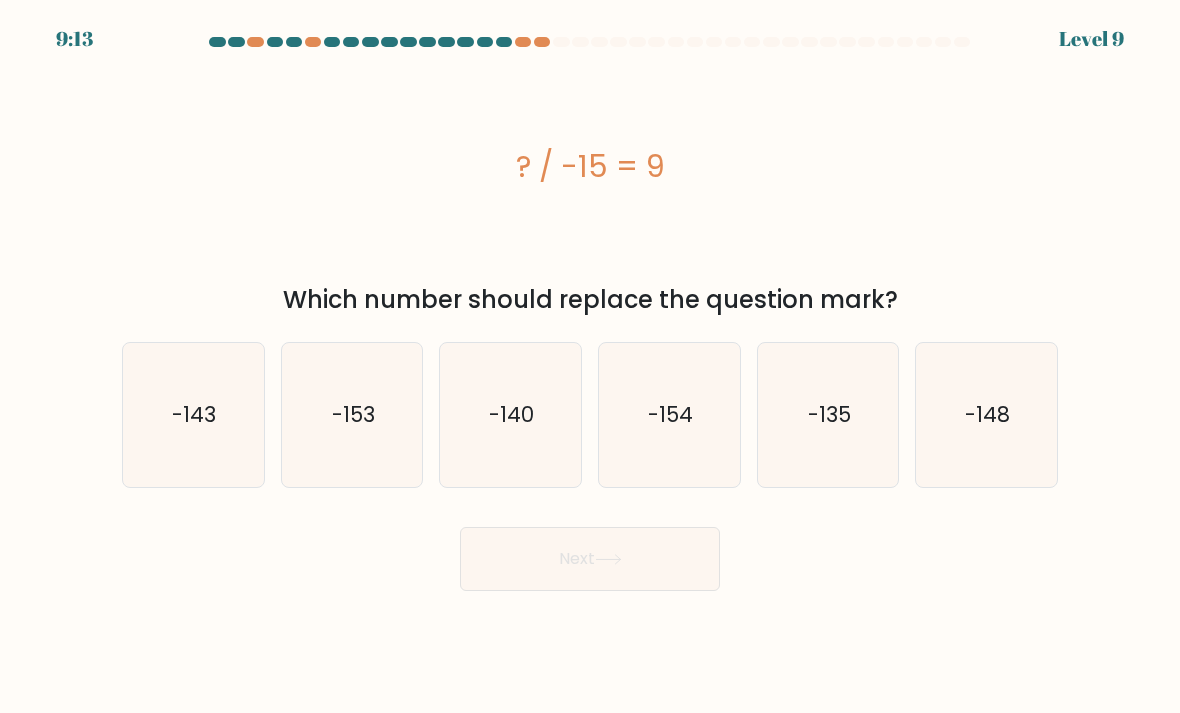 click on "-135" at bounding box center (828, 415) 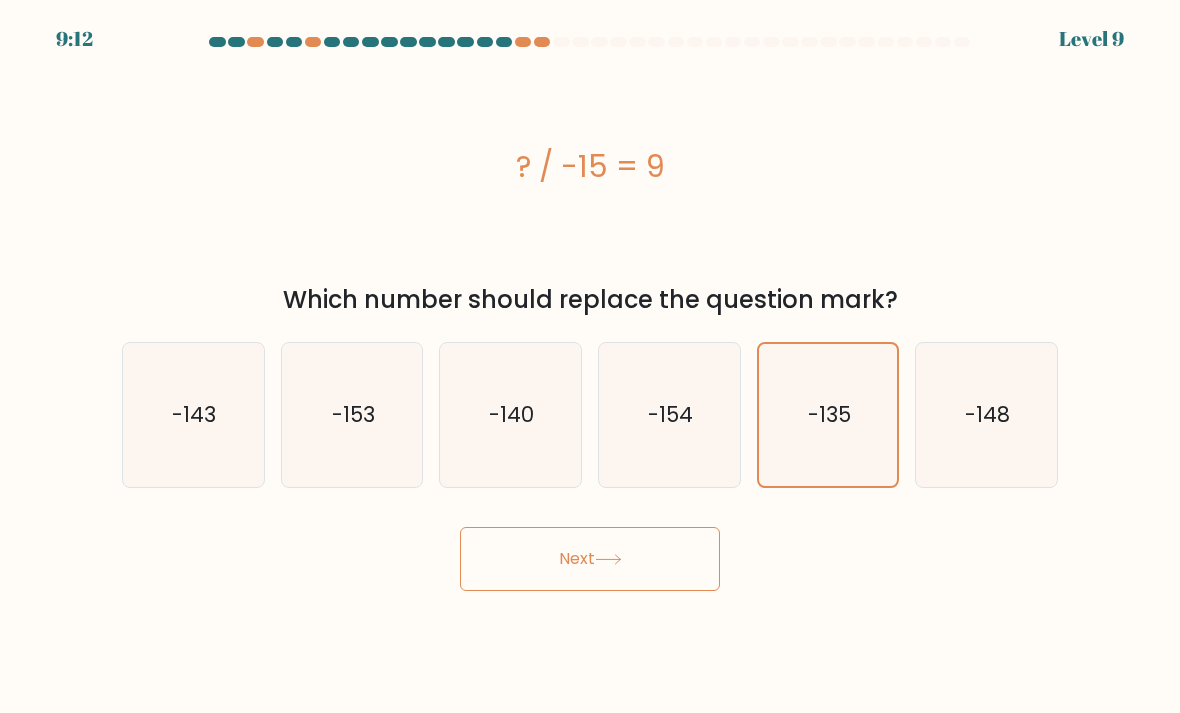 click on "Next" at bounding box center (590, 559) 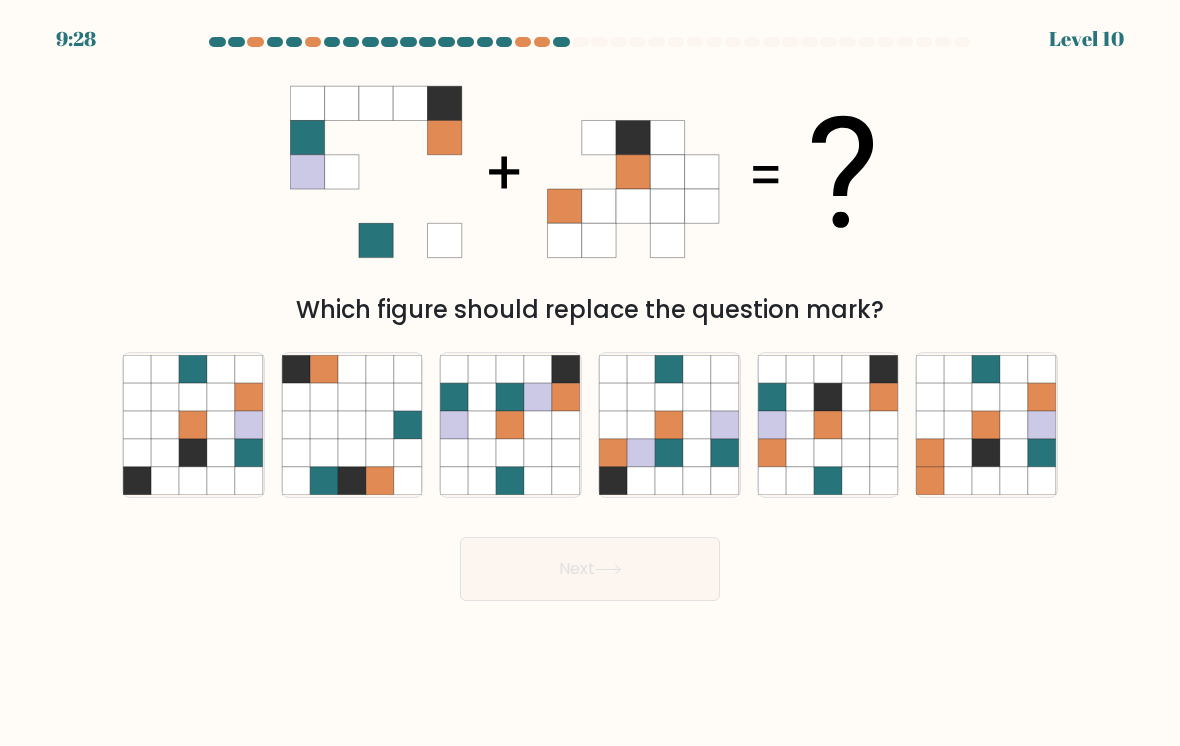 click at bounding box center [856, 453] 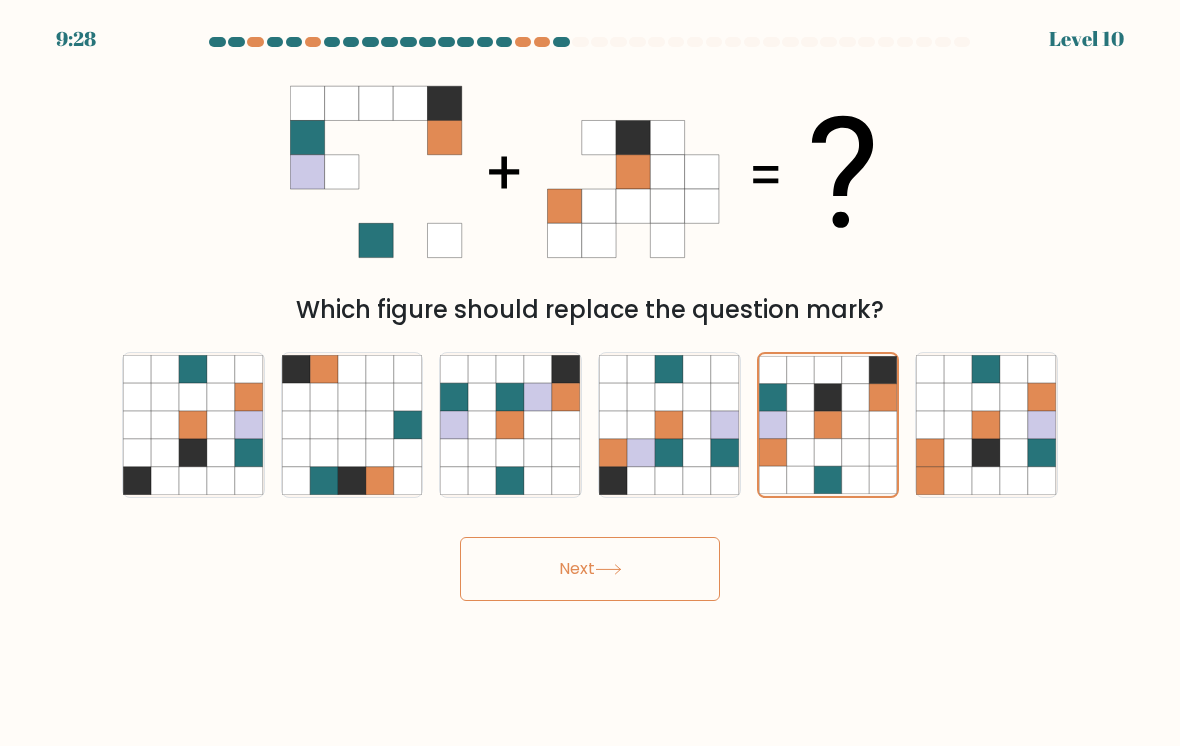 click on "Next" at bounding box center [590, 569] 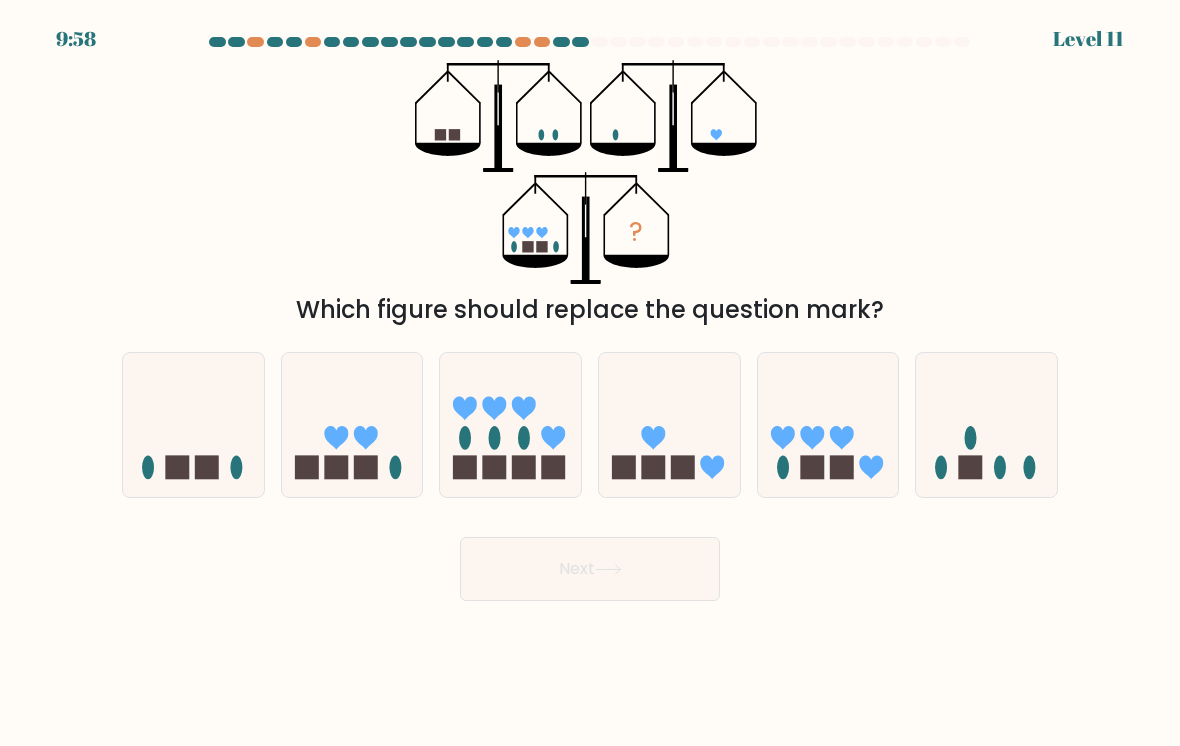 click at bounding box center (510, 425) 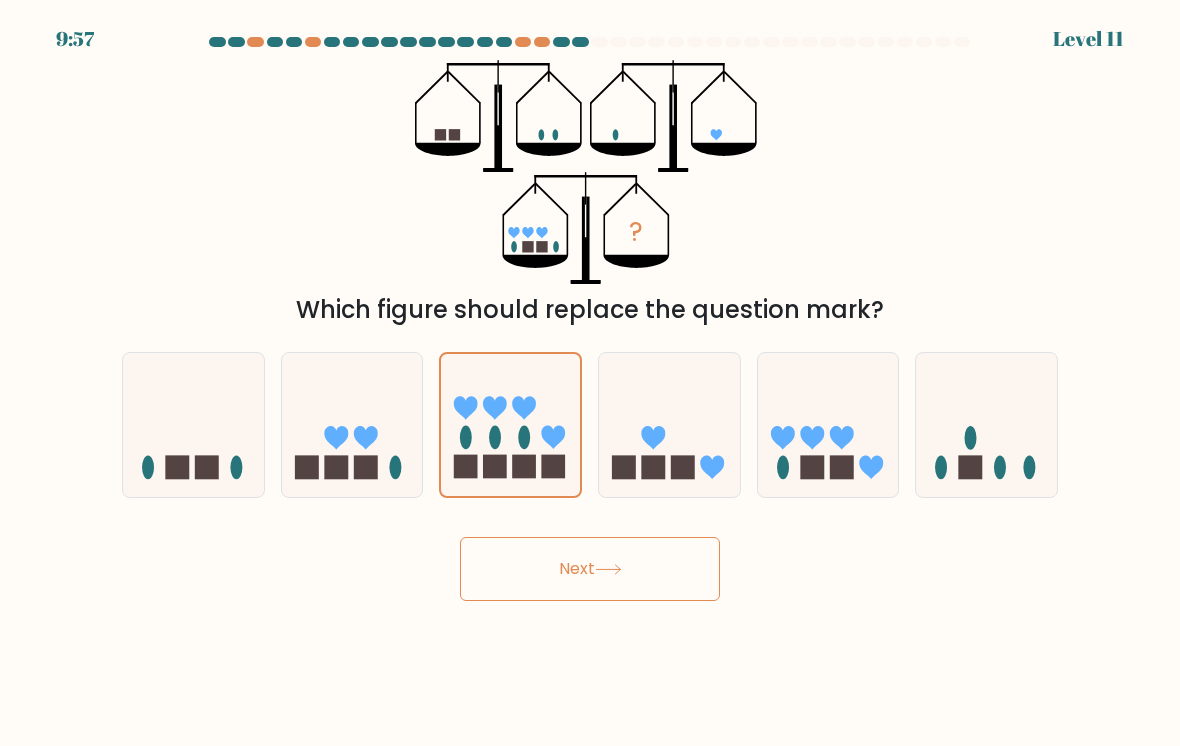 click on "Next" at bounding box center (590, 569) 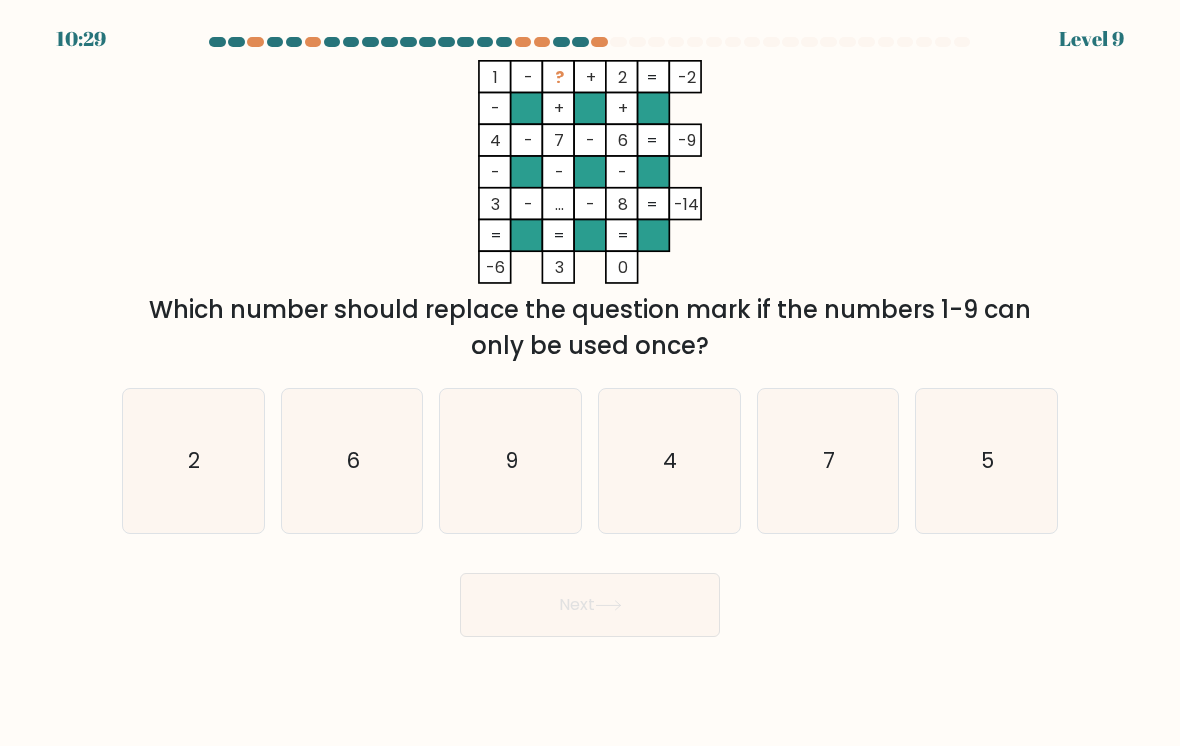 click on "5" at bounding box center (986, 461) 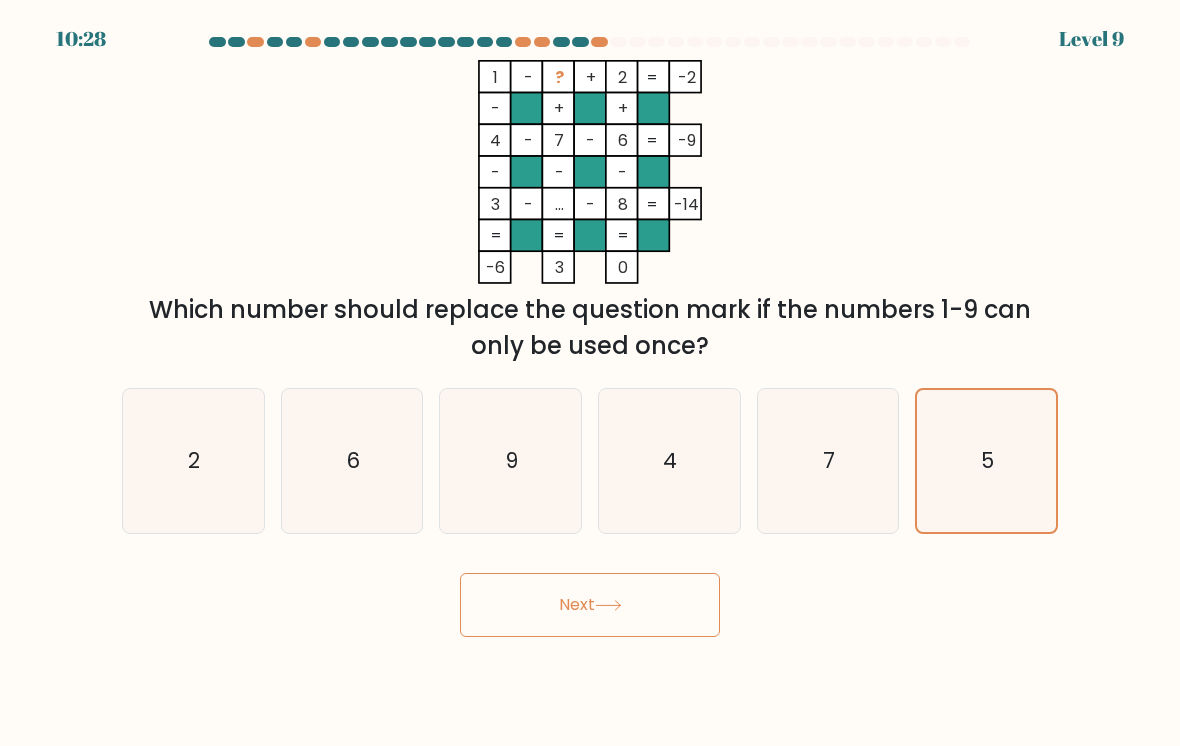 click on "Next" at bounding box center [590, 605] 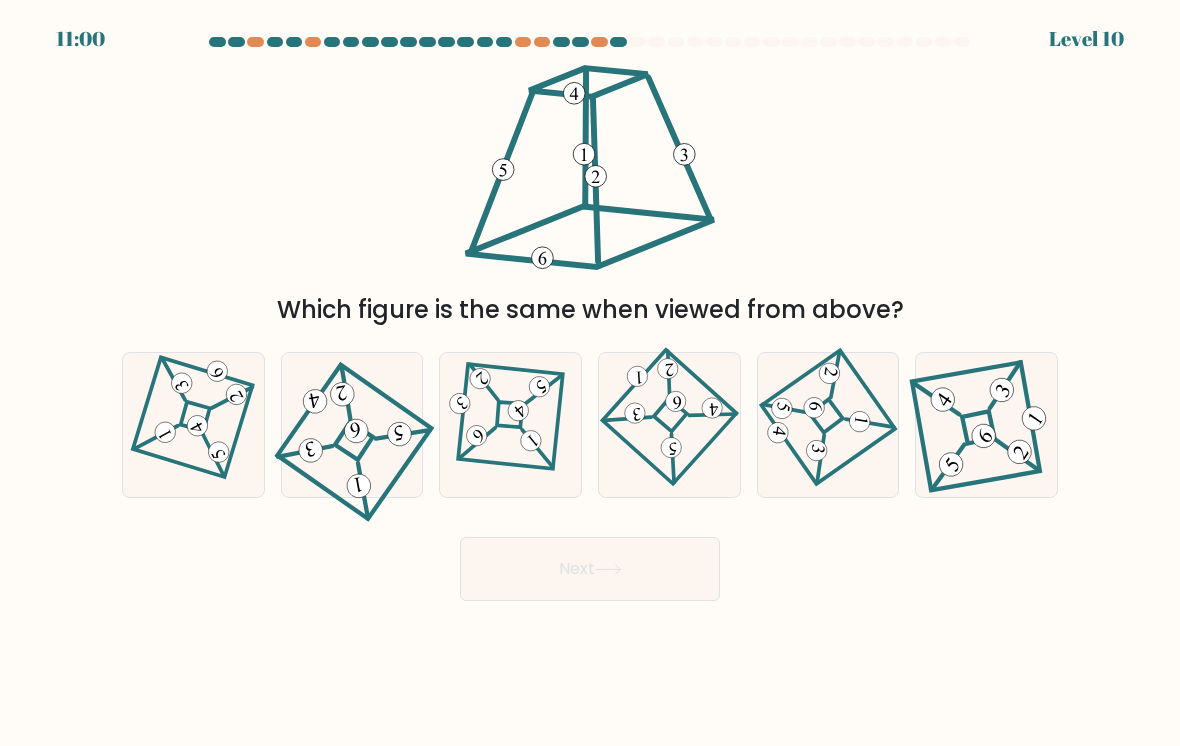 click at bounding box center [193, 424] 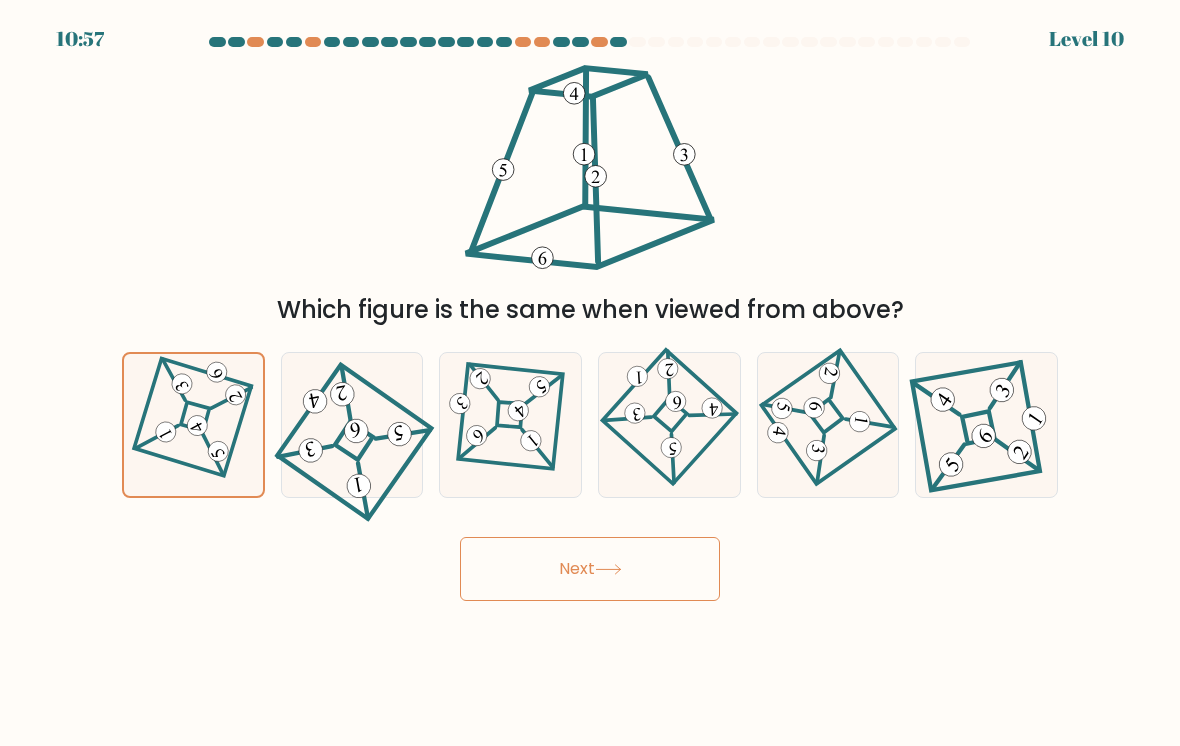 click on "Next" at bounding box center (590, 569) 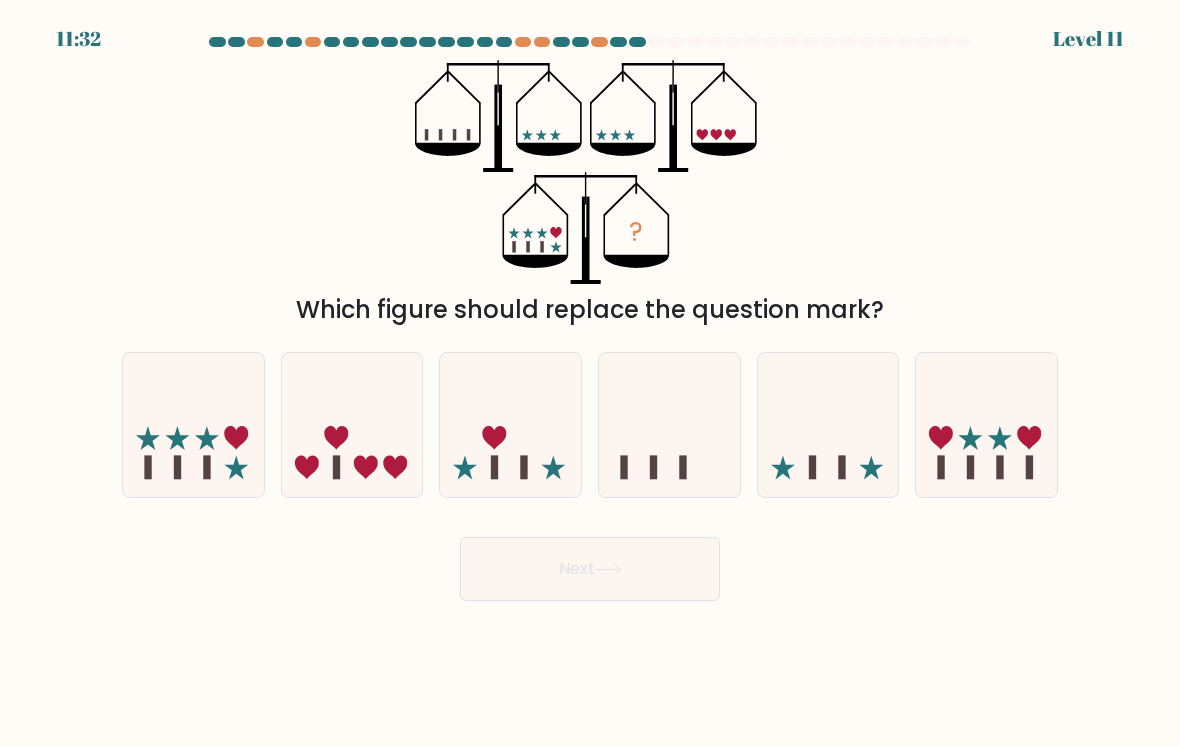 click at bounding box center (193, 425) 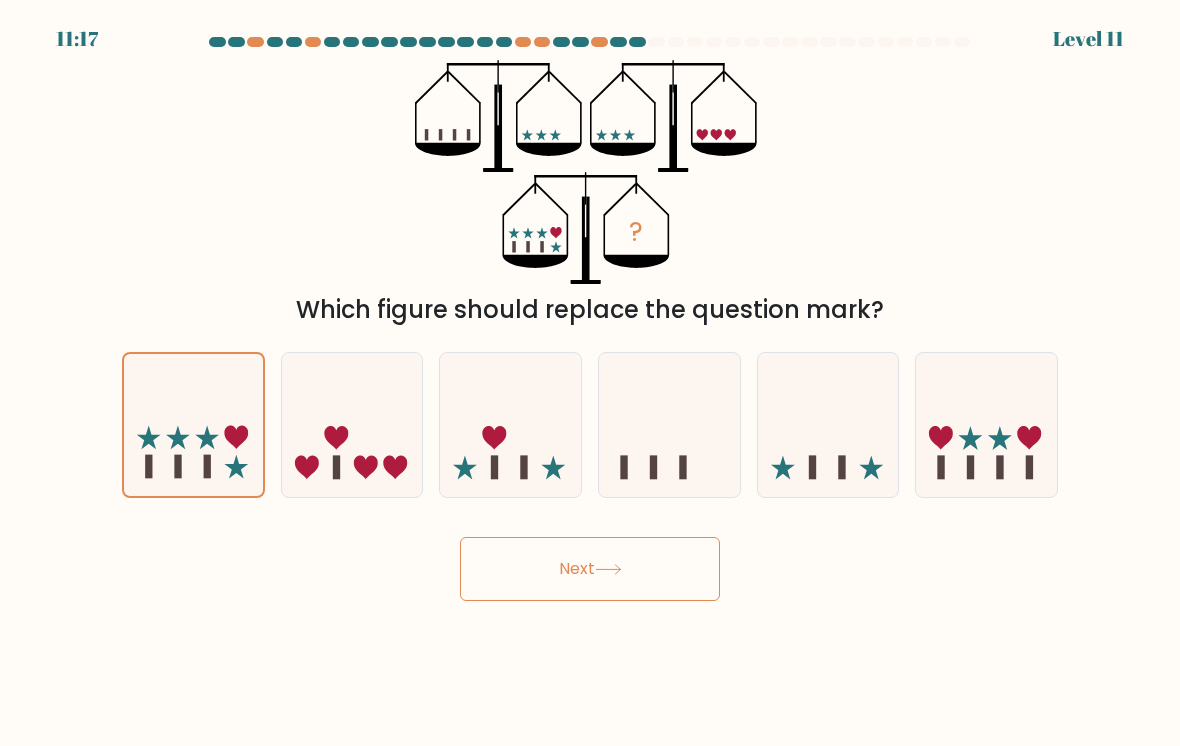 click on "Next" at bounding box center (590, 569) 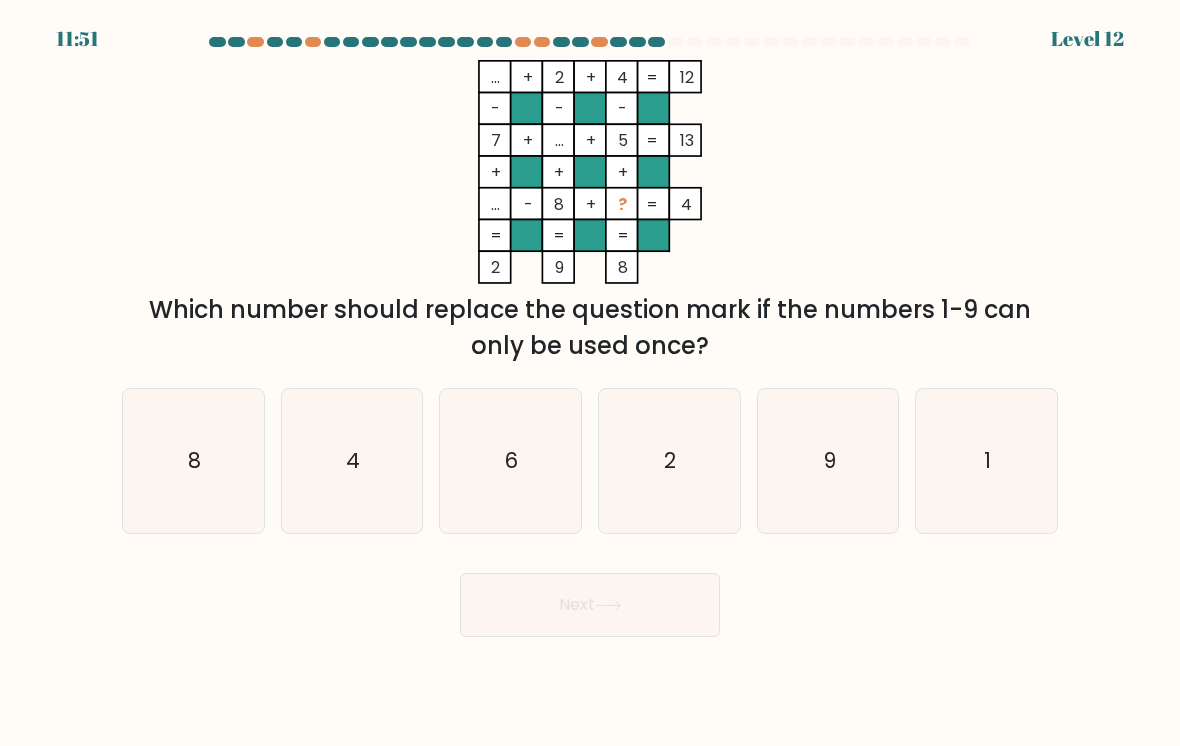 click on "2" at bounding box center (671, 460) 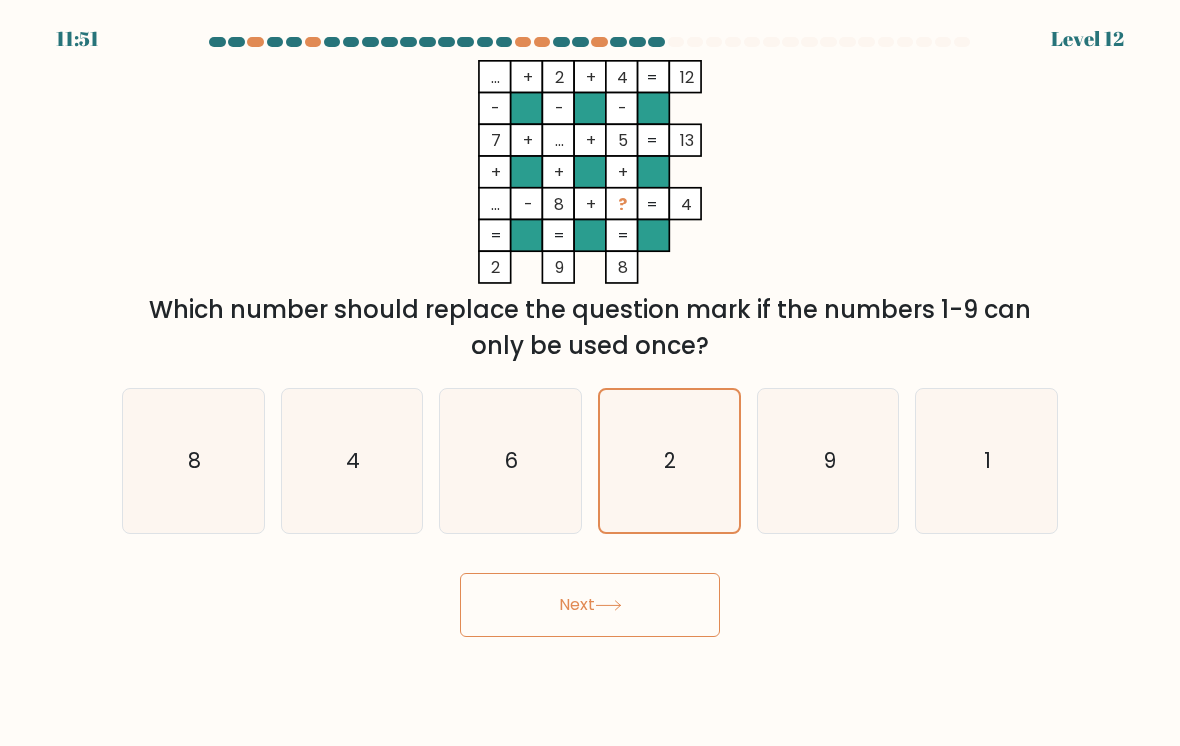 click on "Next" at bounding box center [590, 605] 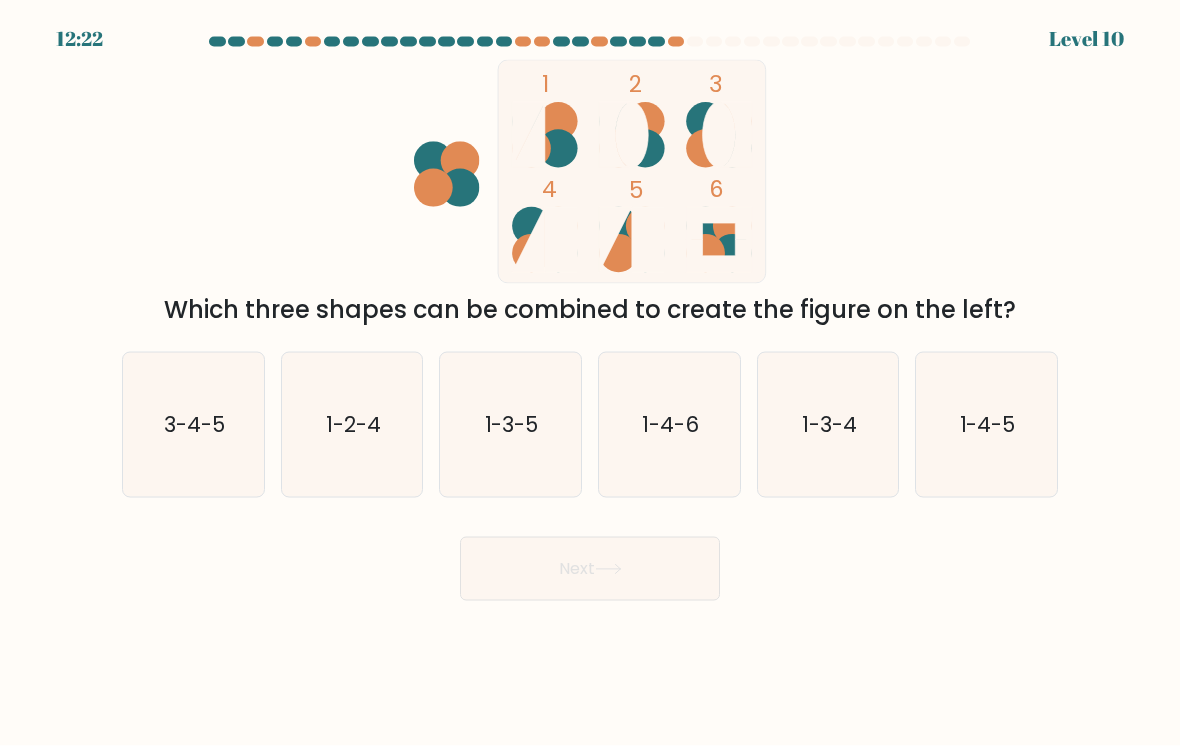 scroll, scrollTop: 0, scrollLeft: 0, axis: both 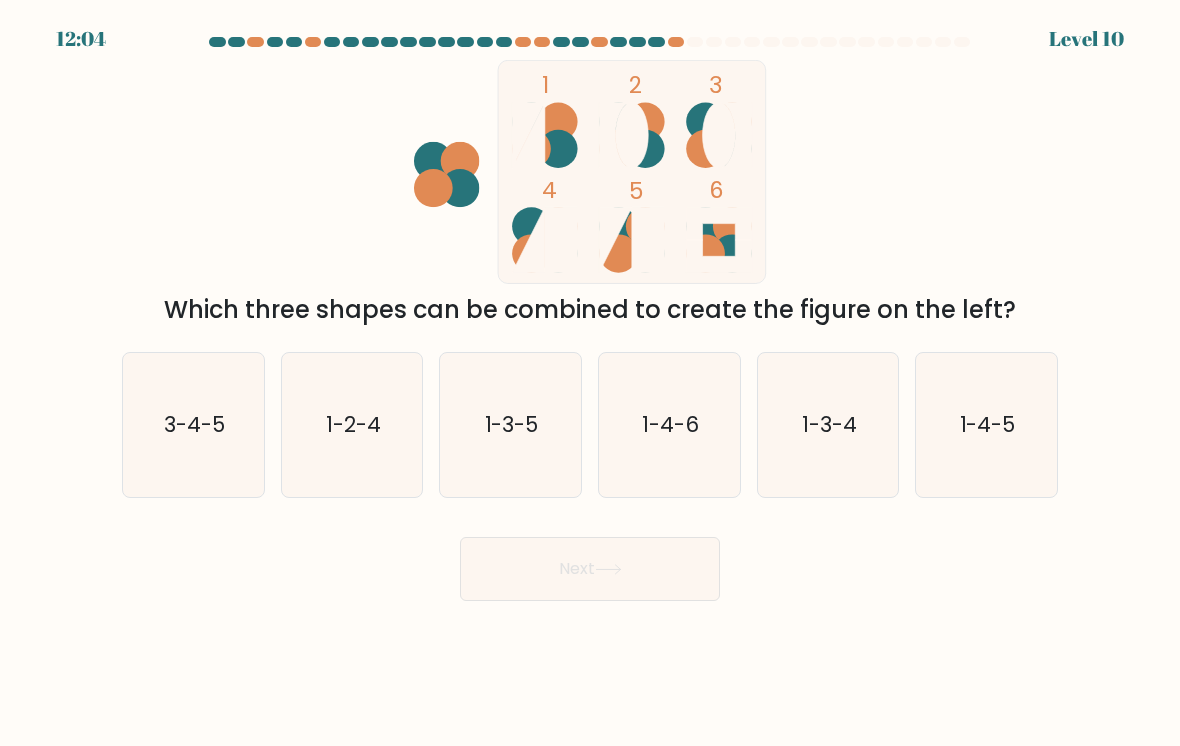 click on "1-3-4" at bounding box center [828, 425] 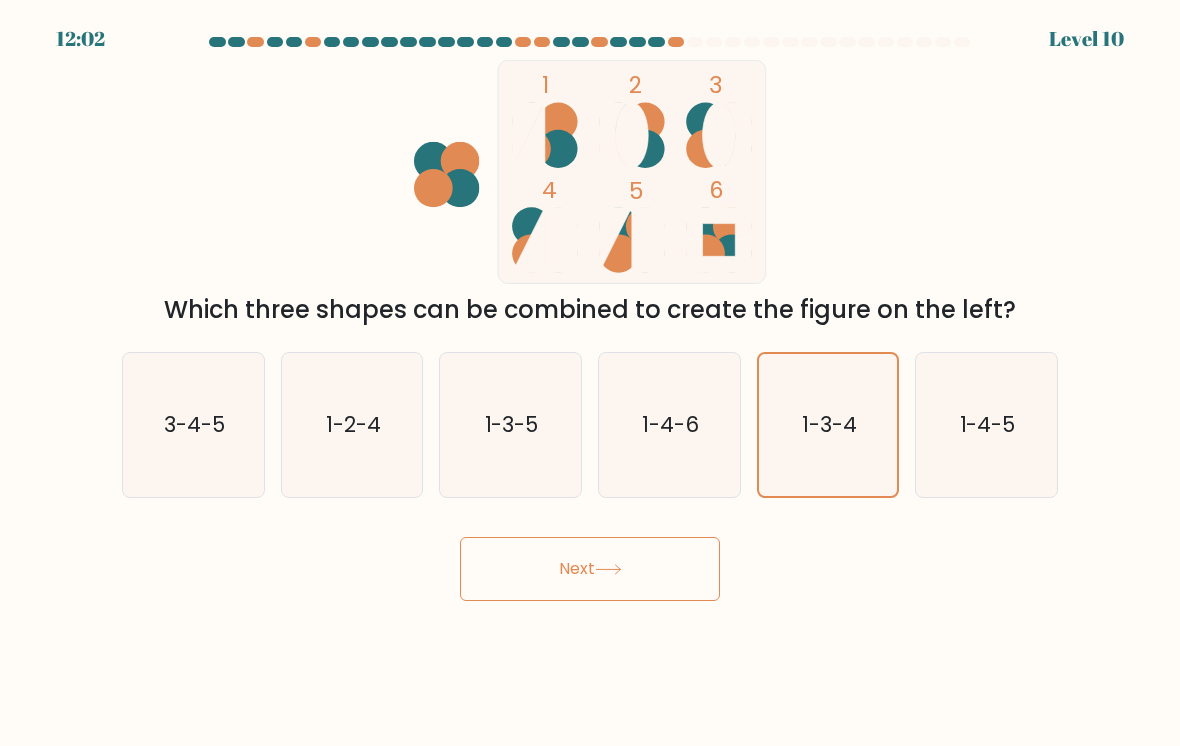 click on "Next" at bounding box center [590, 569] 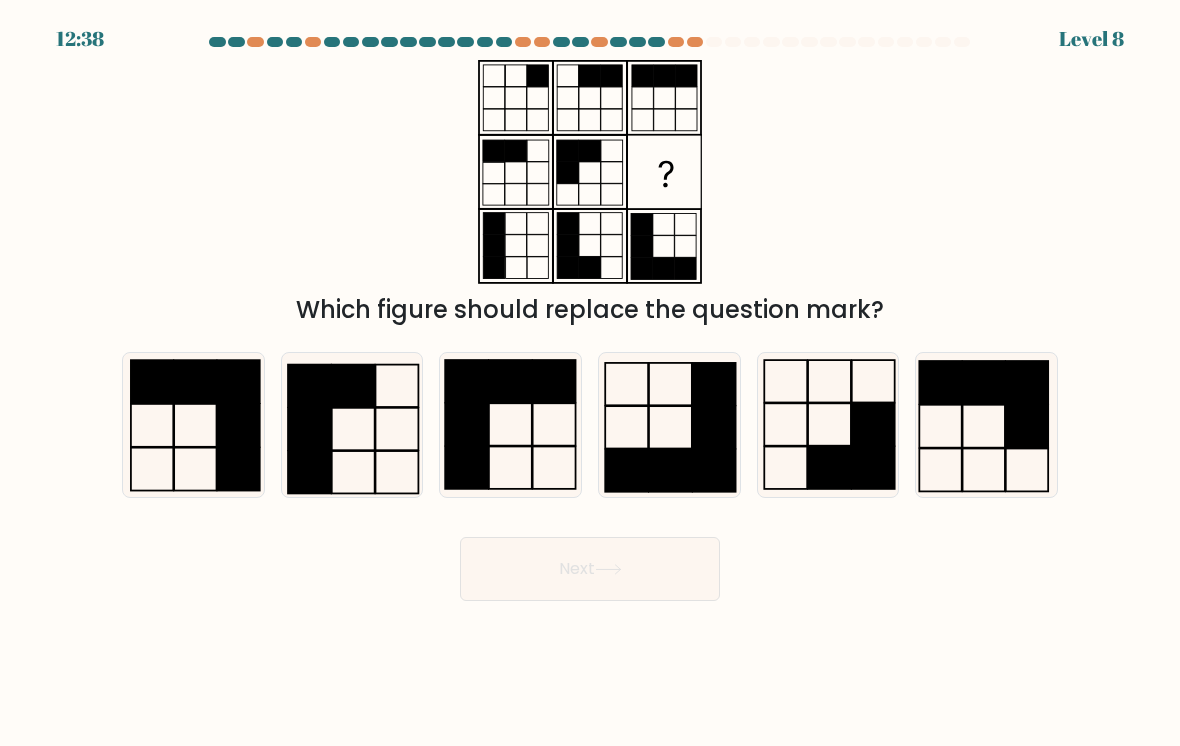 click at bounding box center (352, 425) 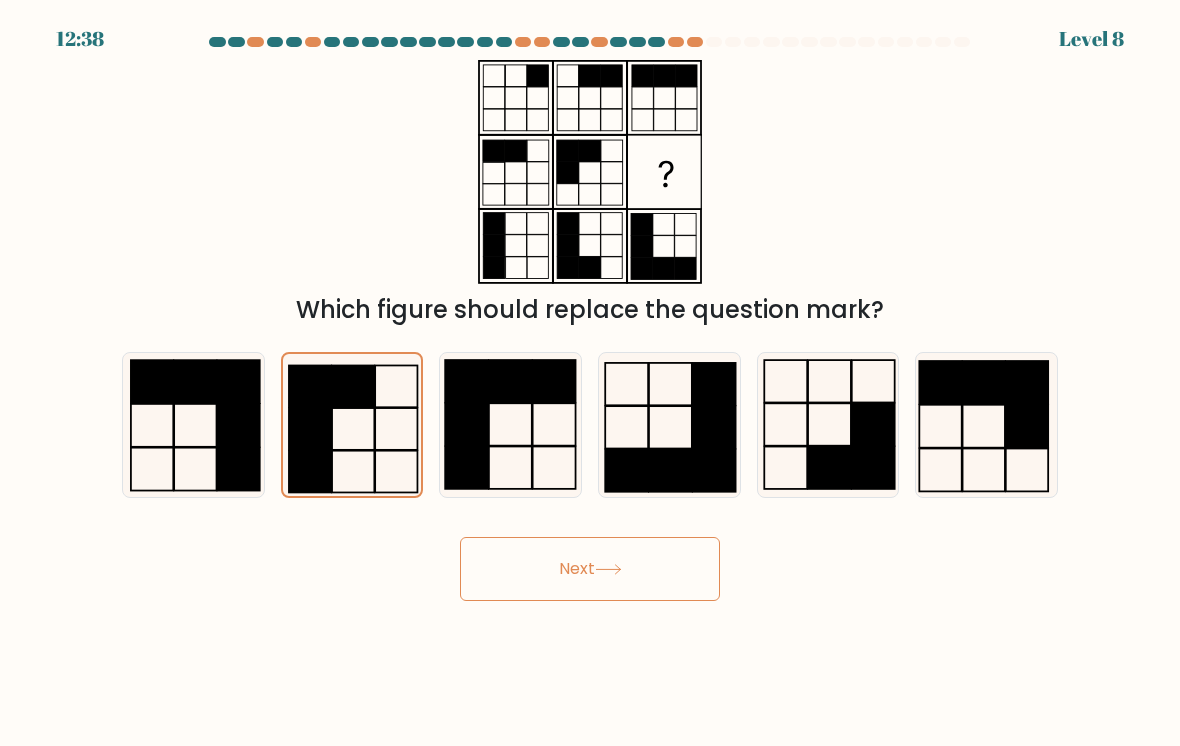 click on "Next" at bounding box center [590, 569] 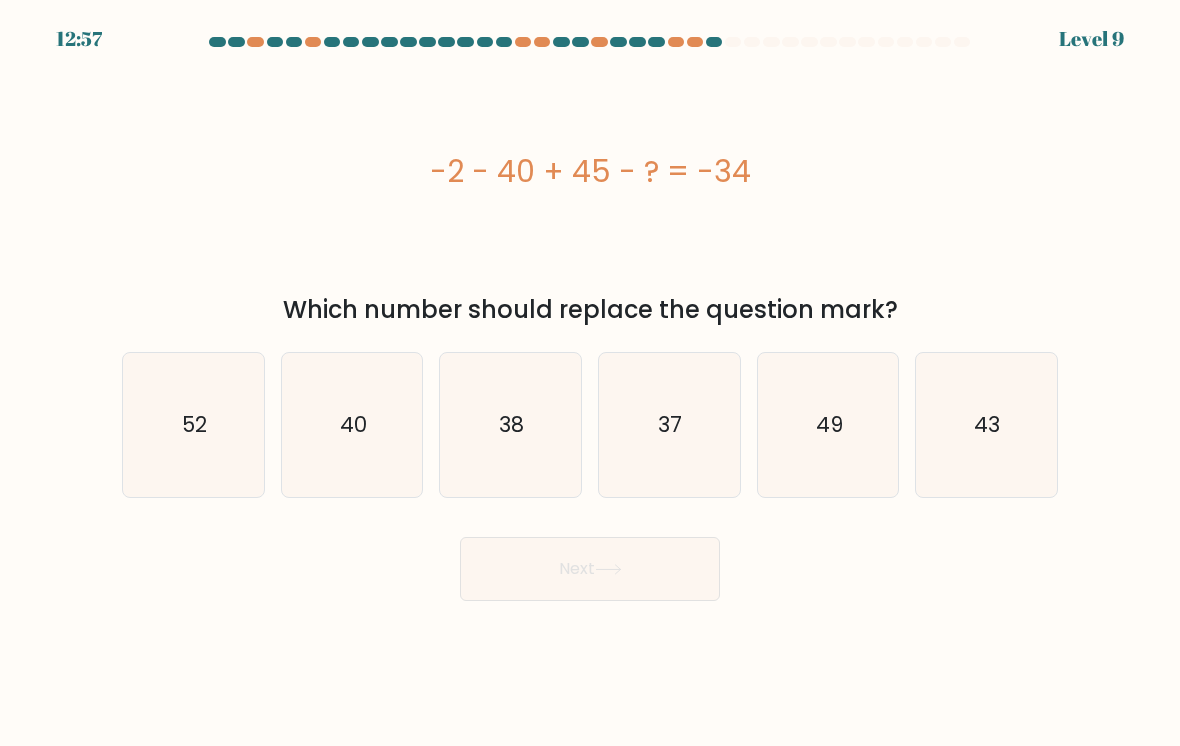 click on "37" at bounding box center (669, 425) 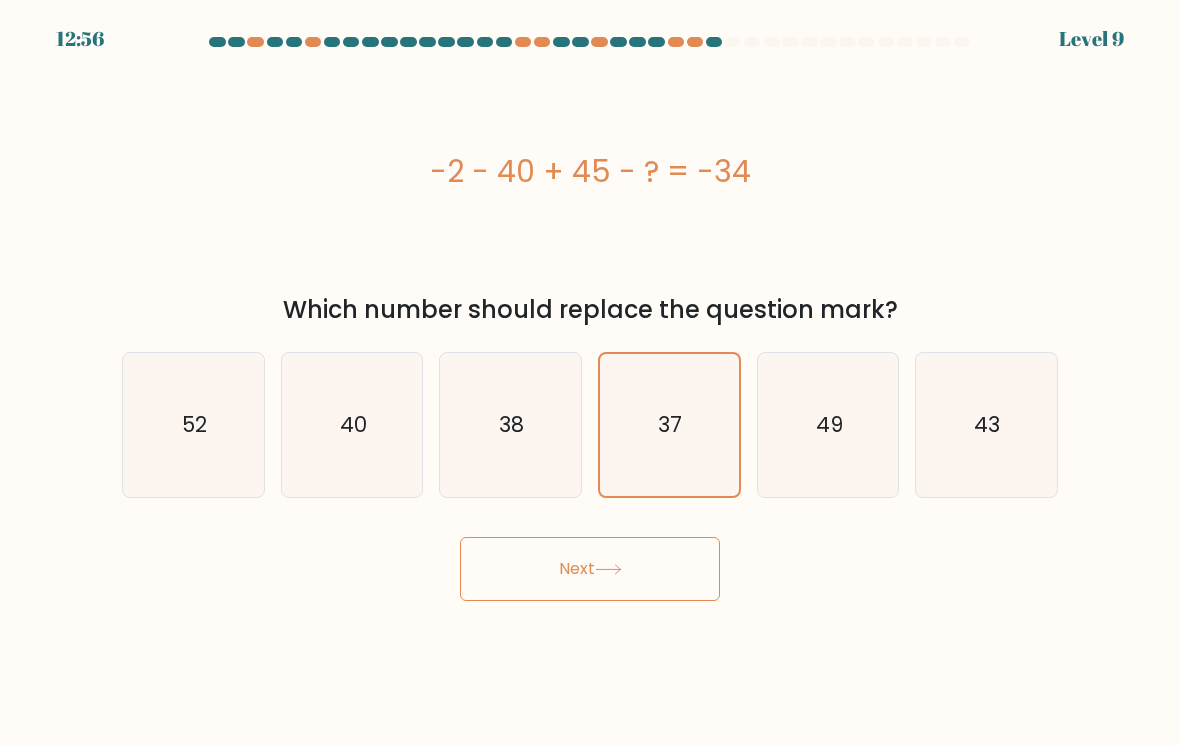 click on "Next" at bounding box center (590, 569) 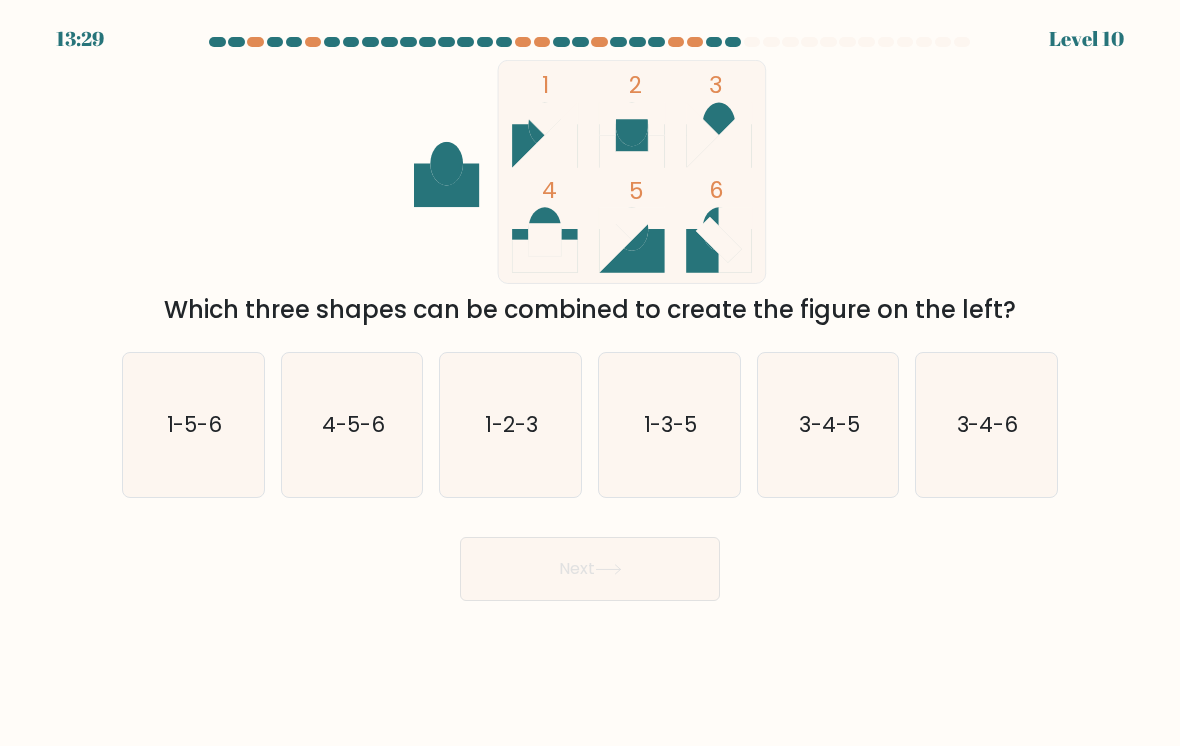 click on "3-4-6" at bounding box center [986, 425] 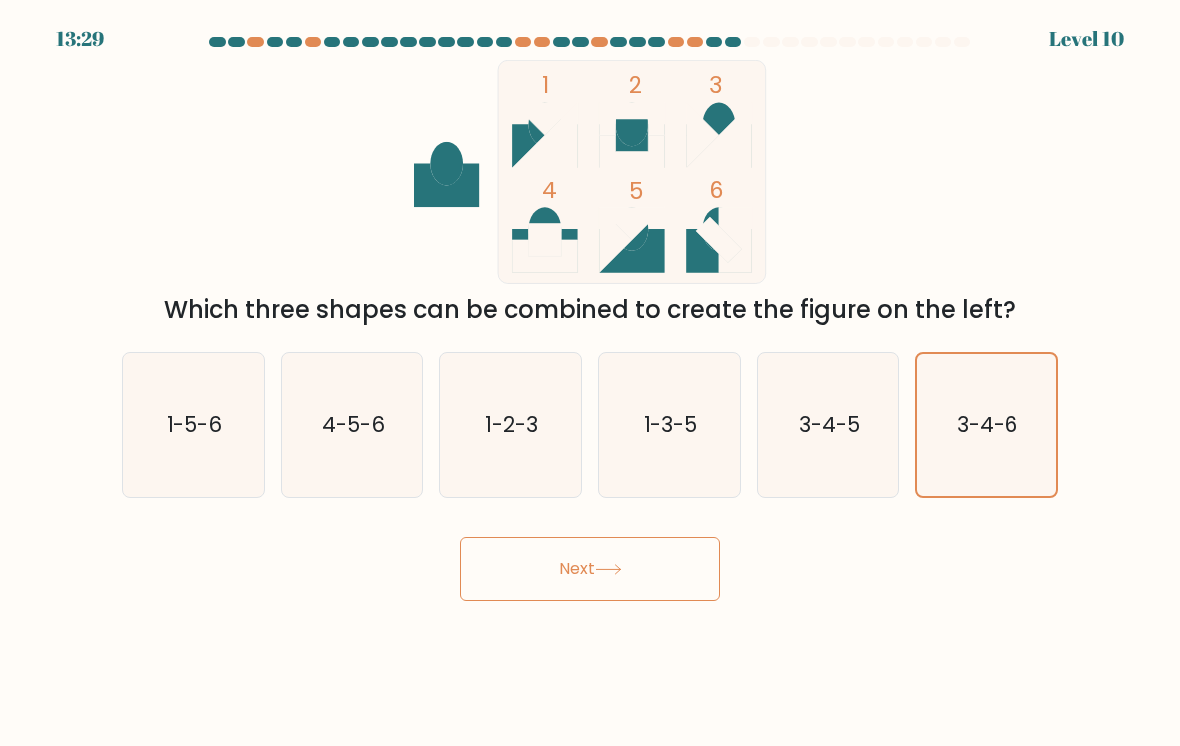 click on "Next" at bounding box center (590, 569) 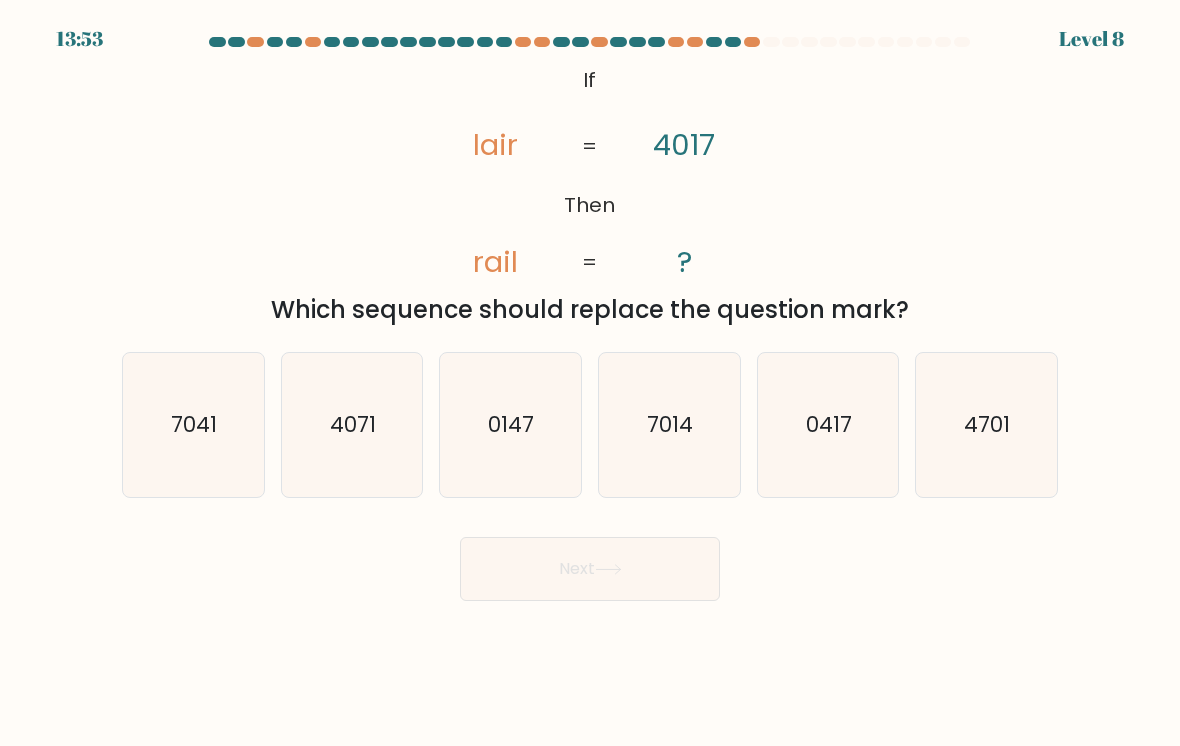 click on "@import url('https://fonts.googleapis.com/css?family=Abril+Fatface:400,100,100italic,300,300italic,400italic,500,500italic,700,700italic,900,900italic');           If       Then       lair       rail       4017       ?       =       =" at bounding box center [589, 172] 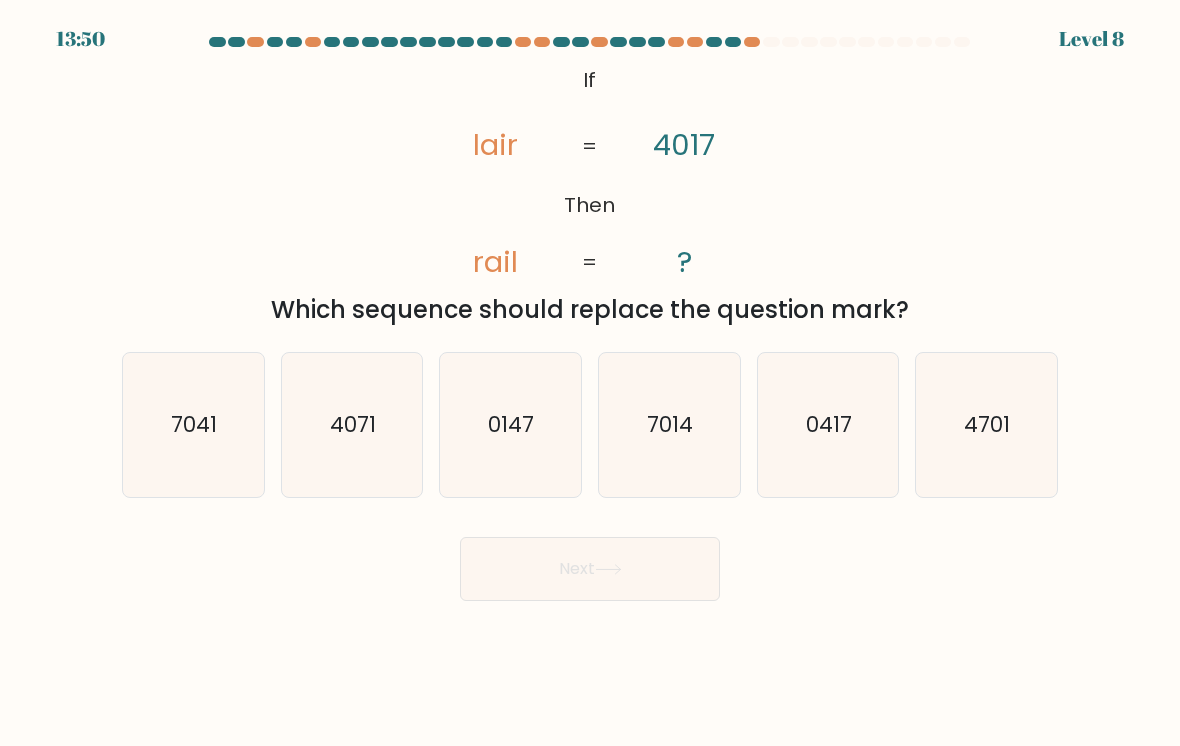 click on "7014" at bounding box center (671, 424) 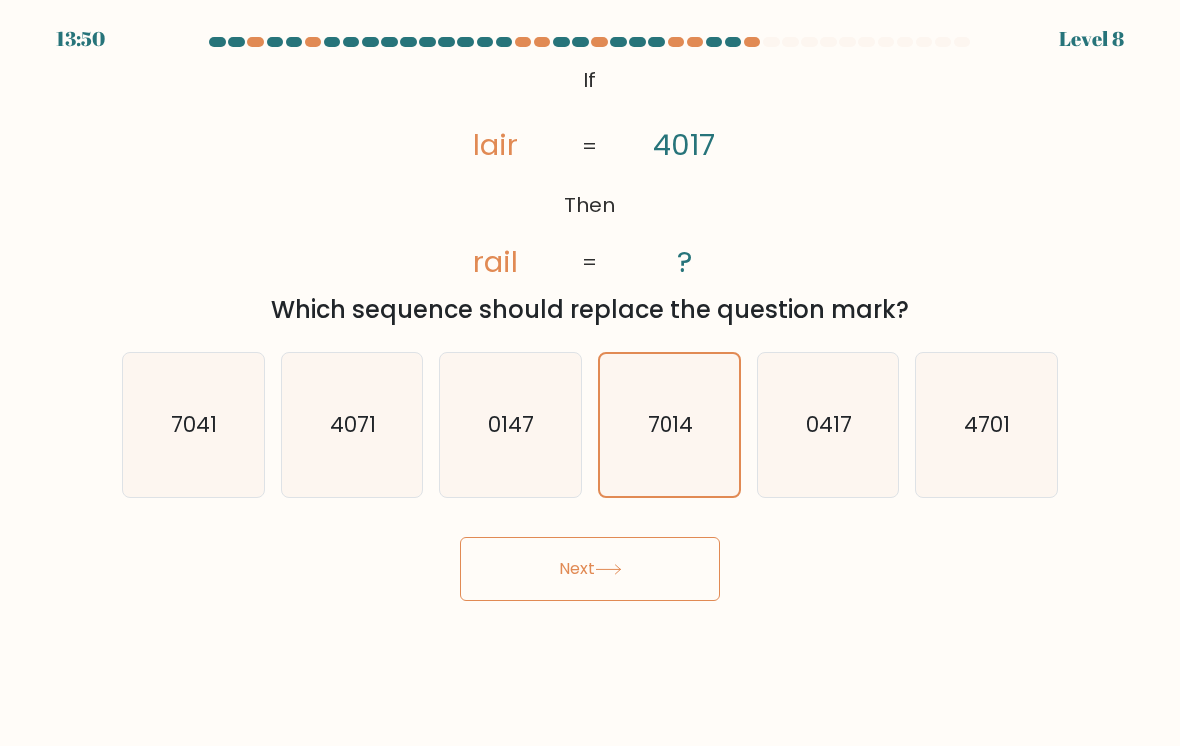 click on "Next" at bounding box center (590, 569) 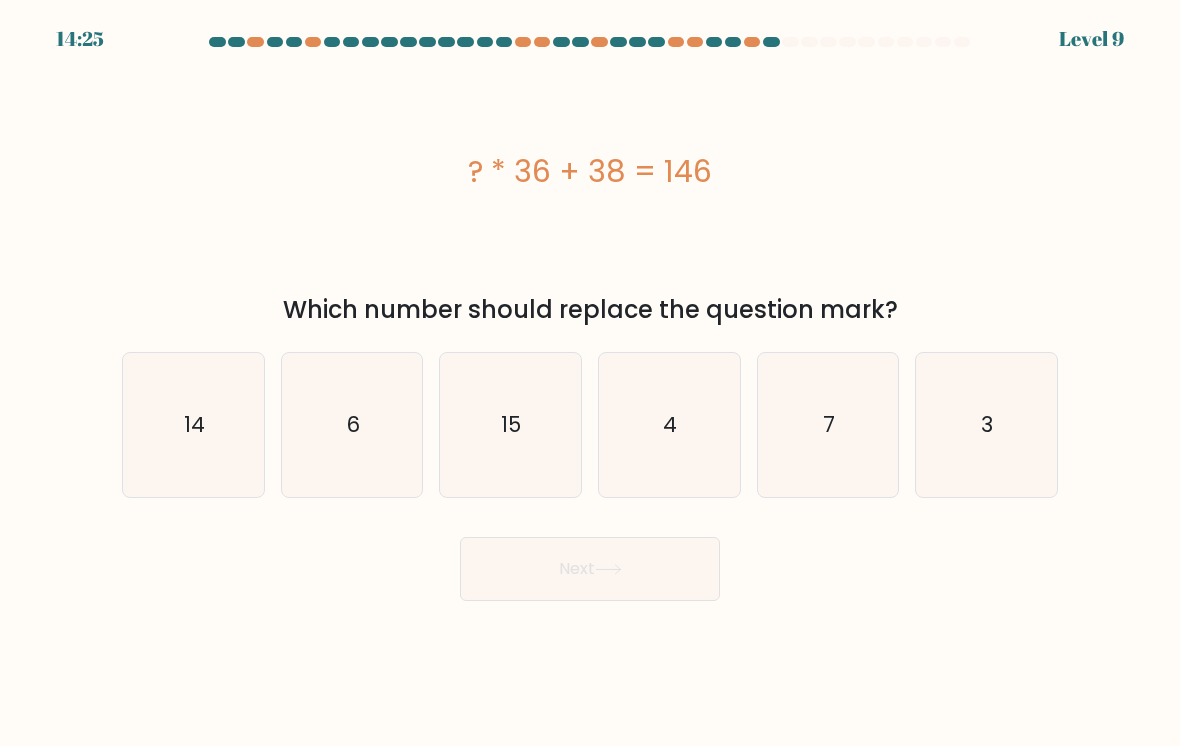 click on "3" at bounding box center [986, 425] 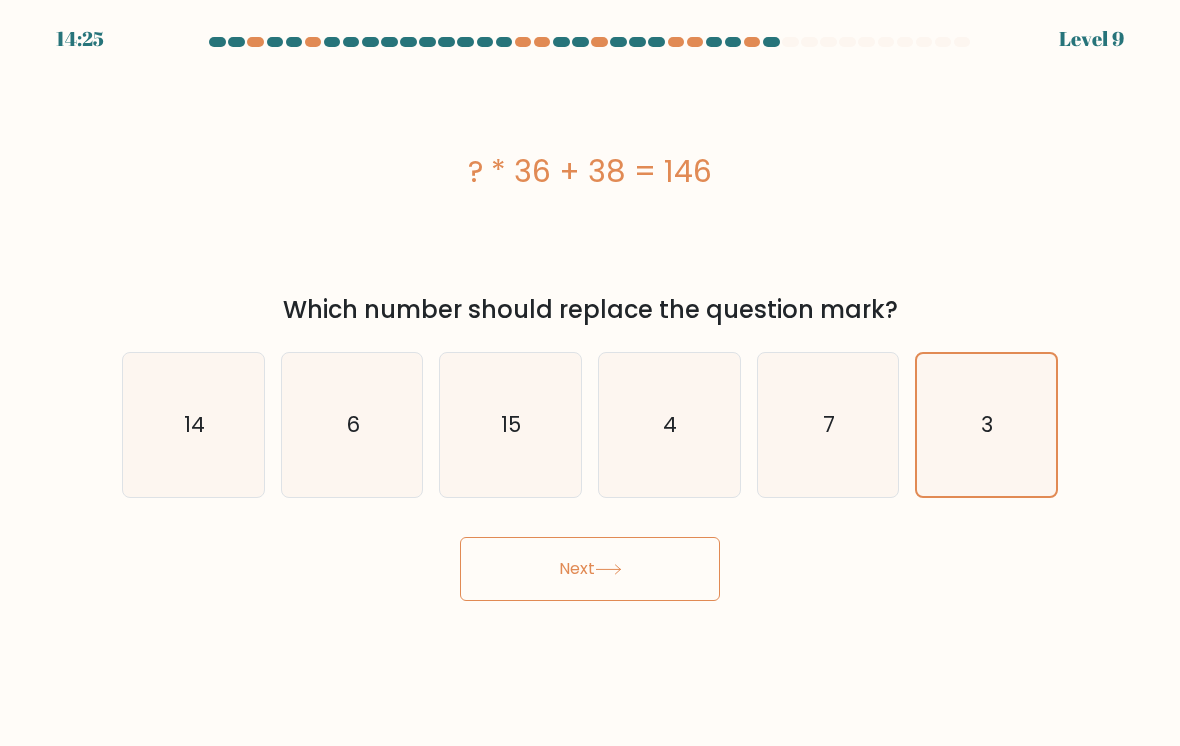 click on "Next" at bounding box center [590, 569] 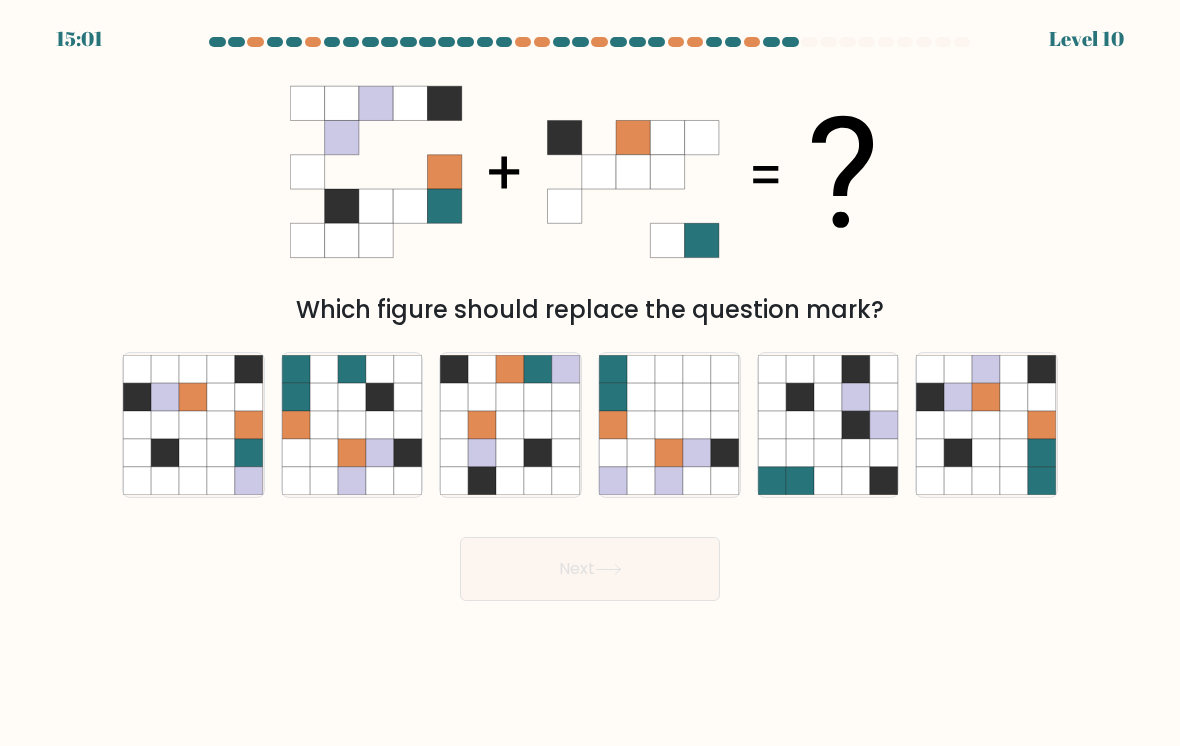 click at bounding box center [931, 397] 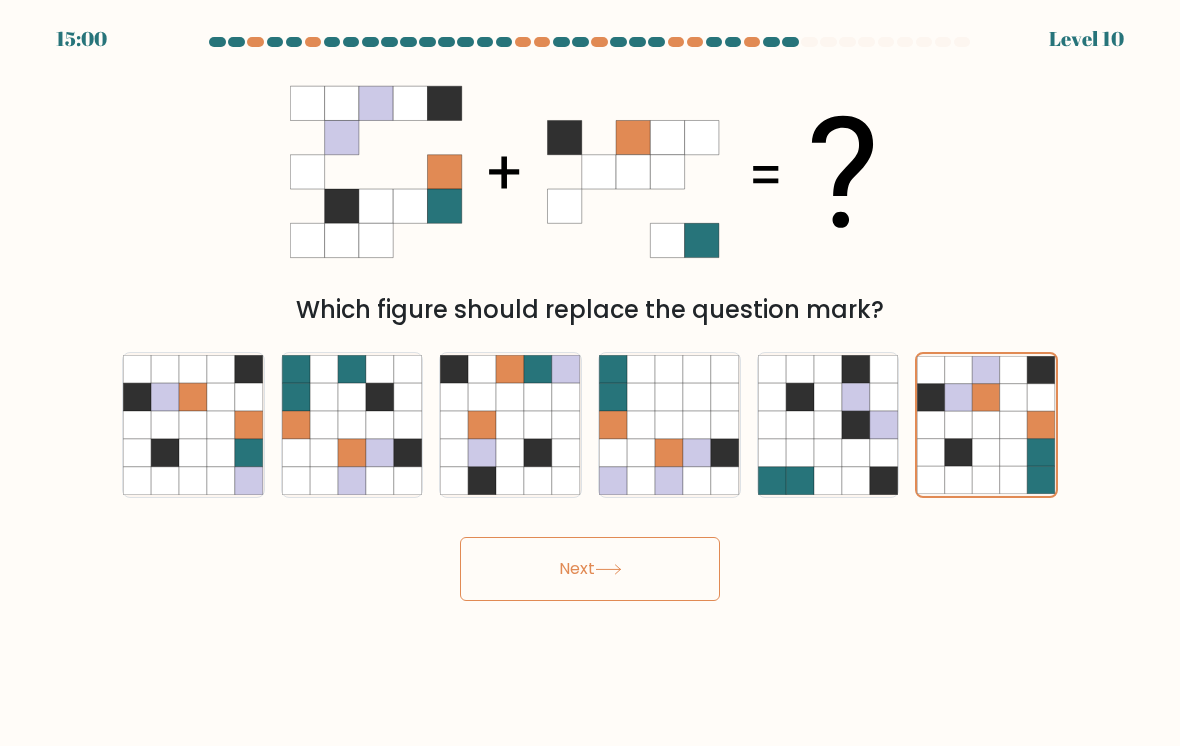 click on "Next" at bounding box center [590, 569] 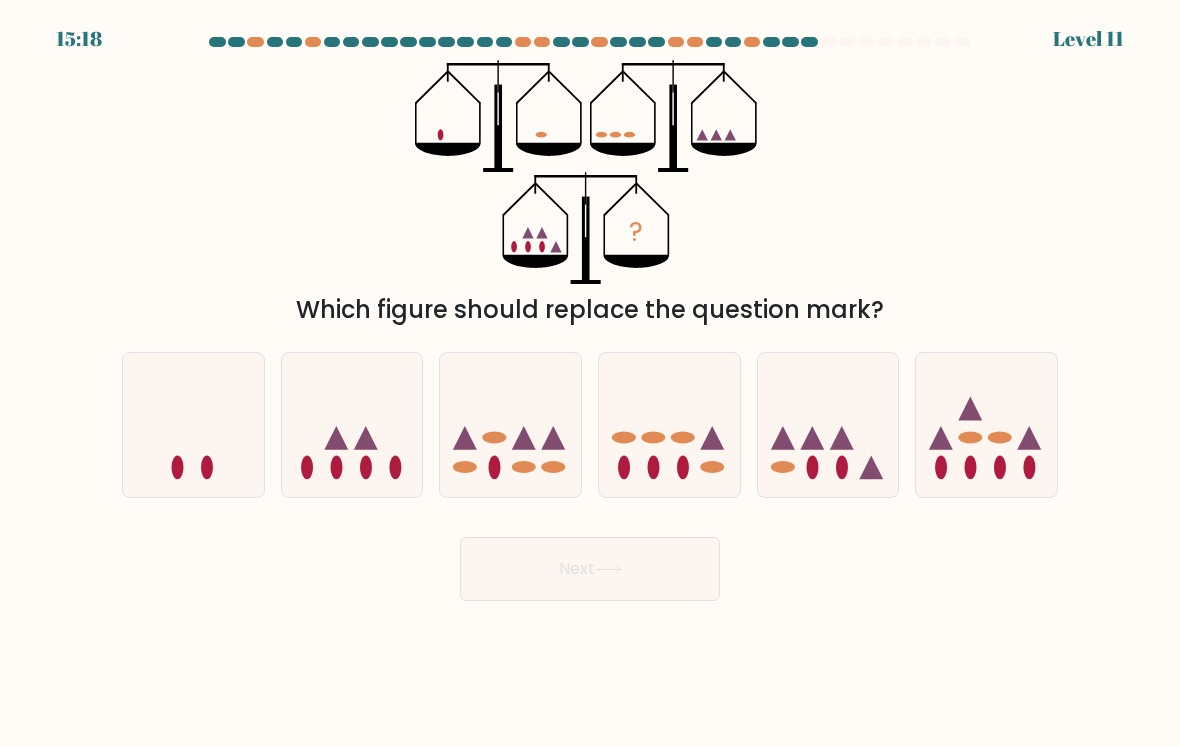 click at bounding box center (352, 425) 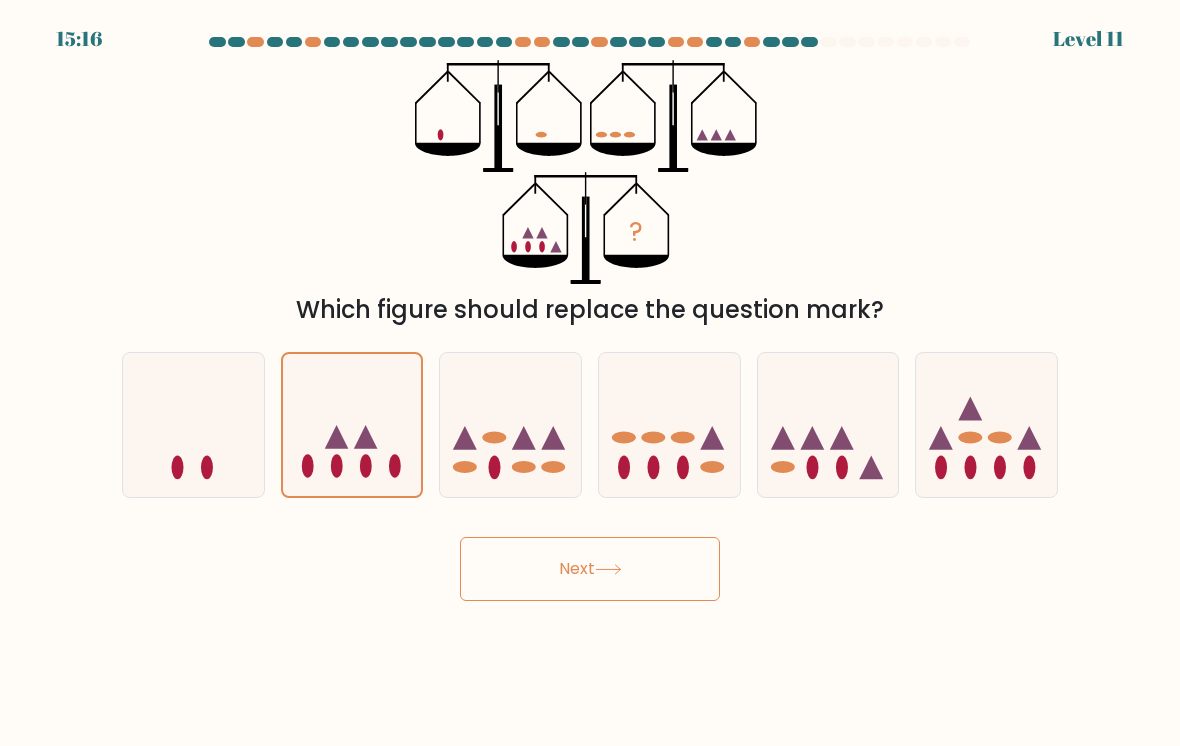 click on "Next" at bounding box center (590, 569) 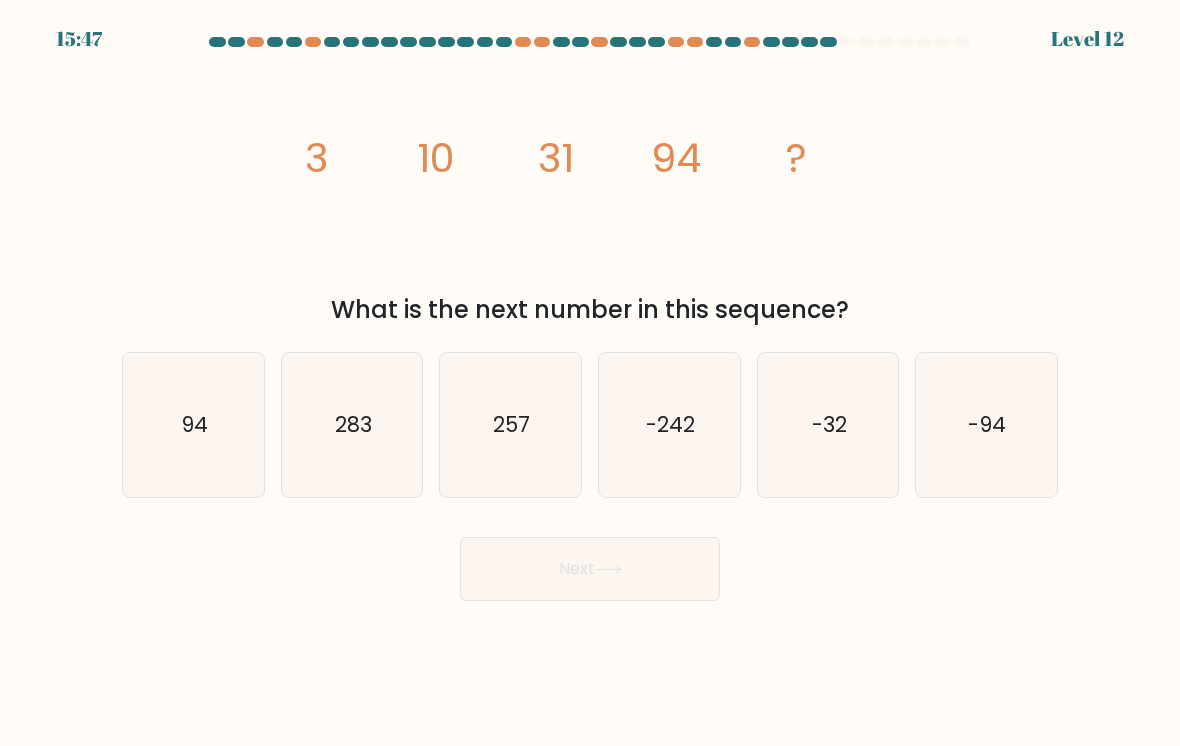 click on "283" at bounding box center (352, 425) 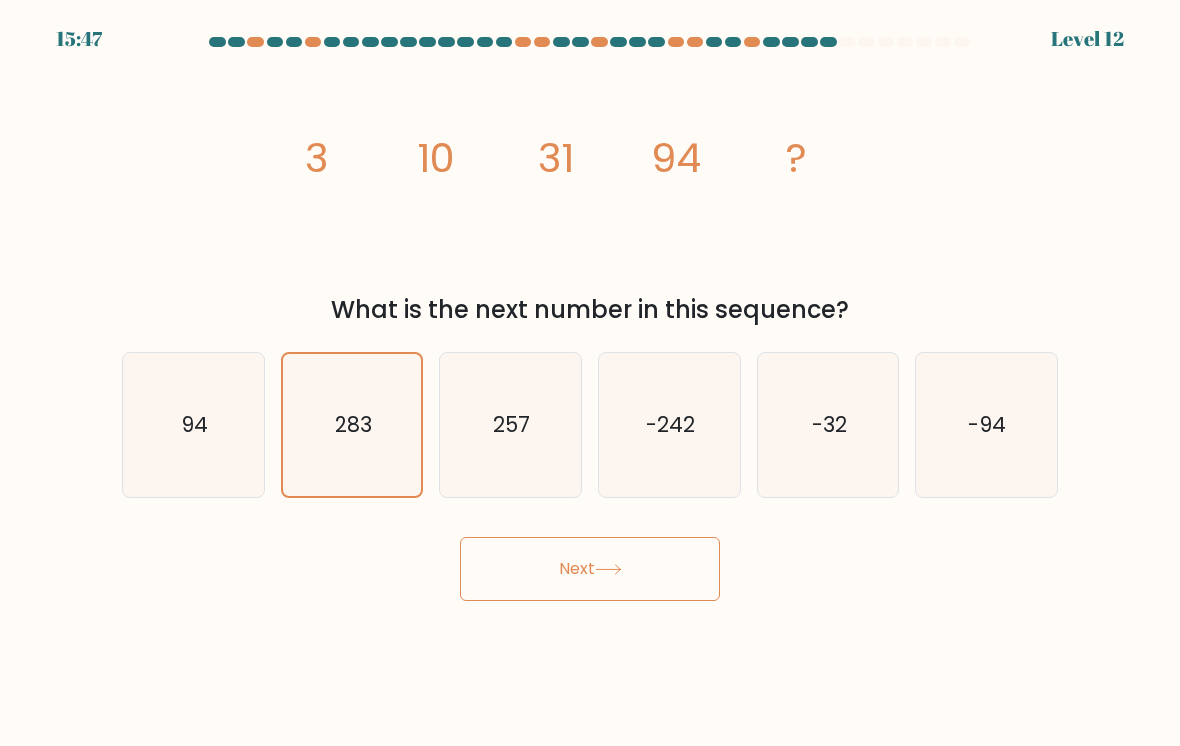 click on "Next" at bounding box center [590, 569] 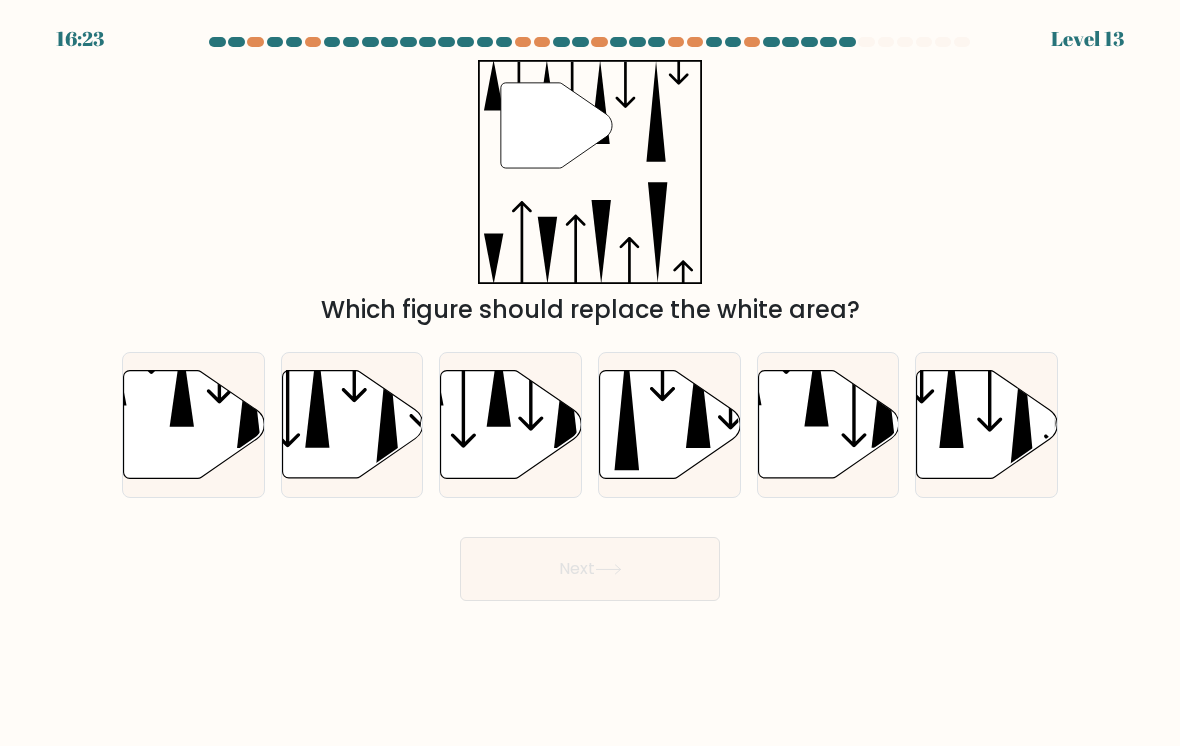 click at bounding box center [352, 425] 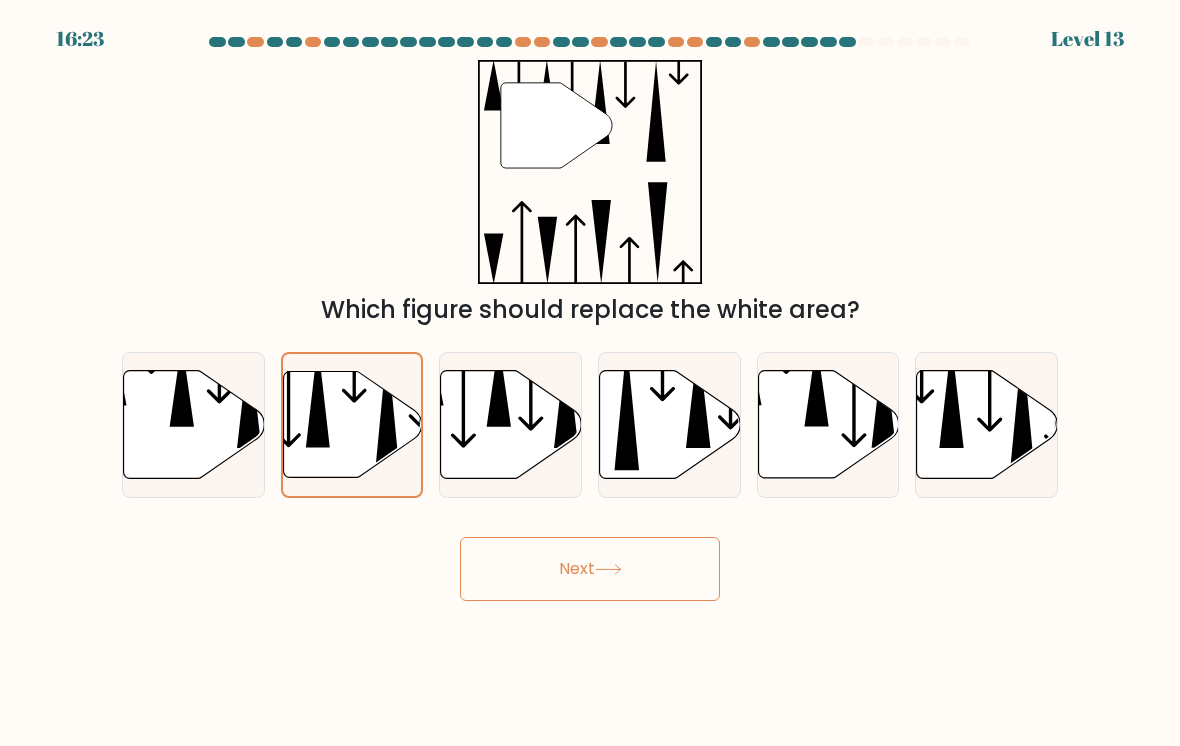click on "Next" at bounding box center (590, 569) 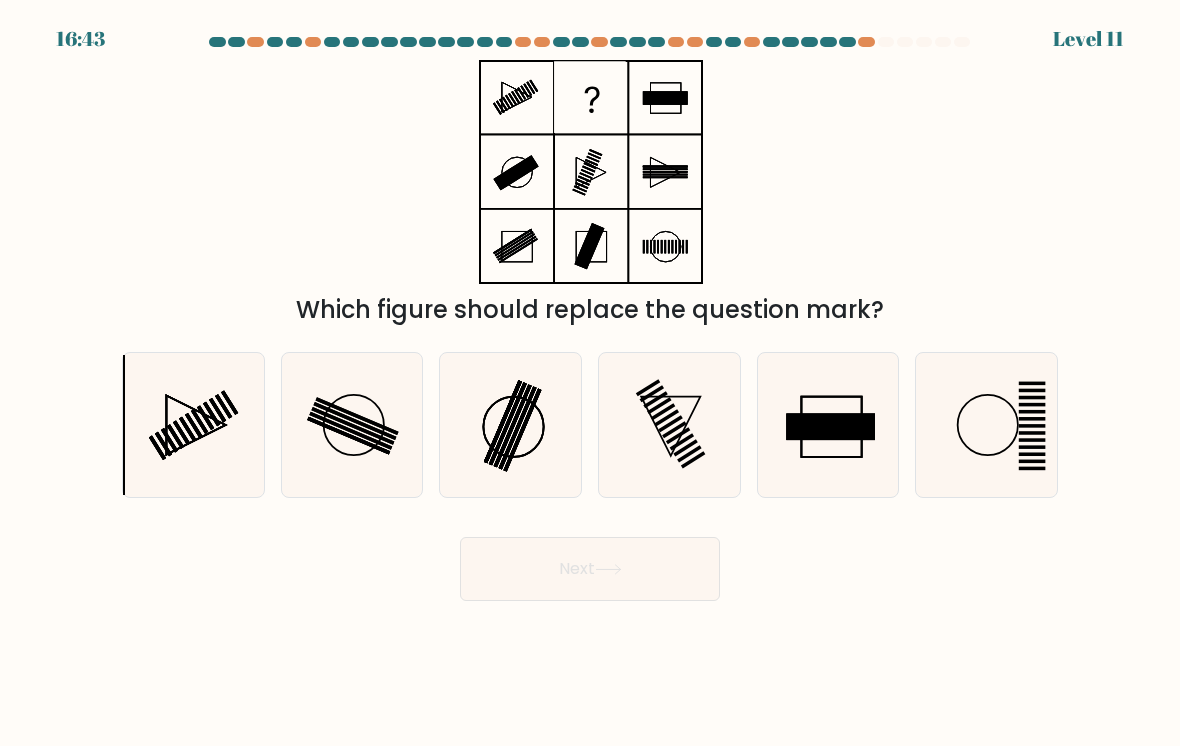 click at bounding box center (510, 425) 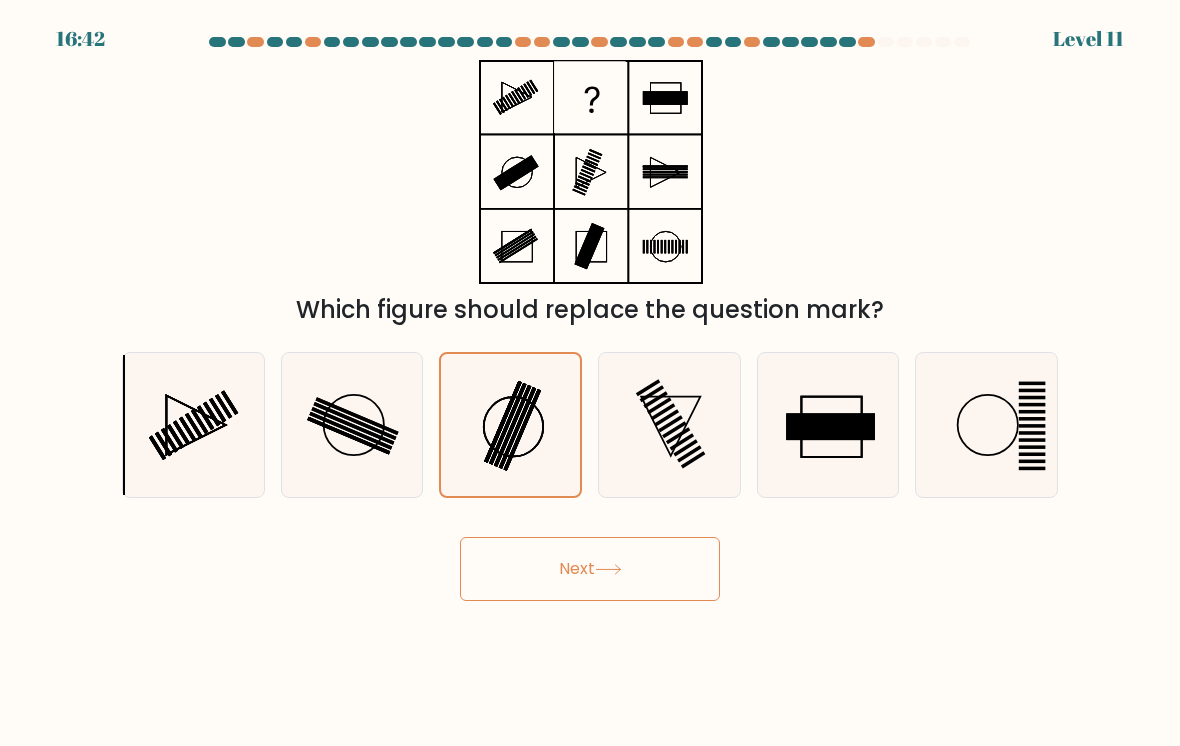 click on "Next" at bounding box center [590, 569] 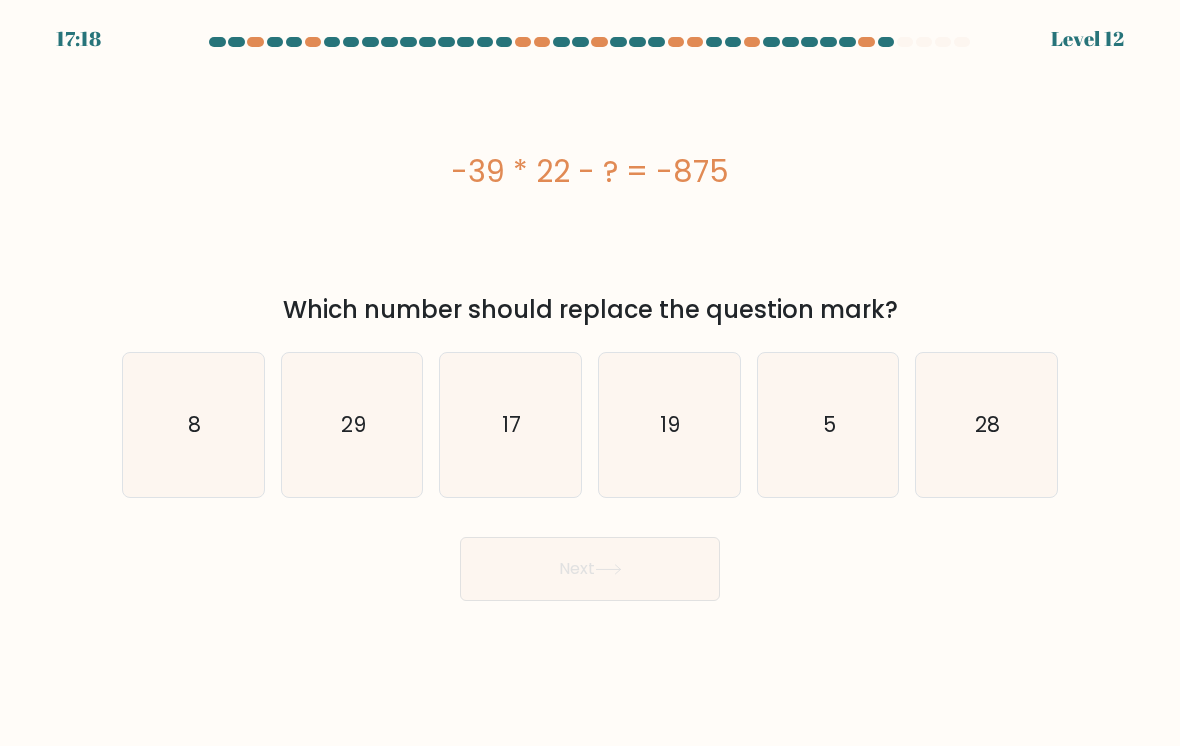 click on "8" at bounding box center (193, 425) 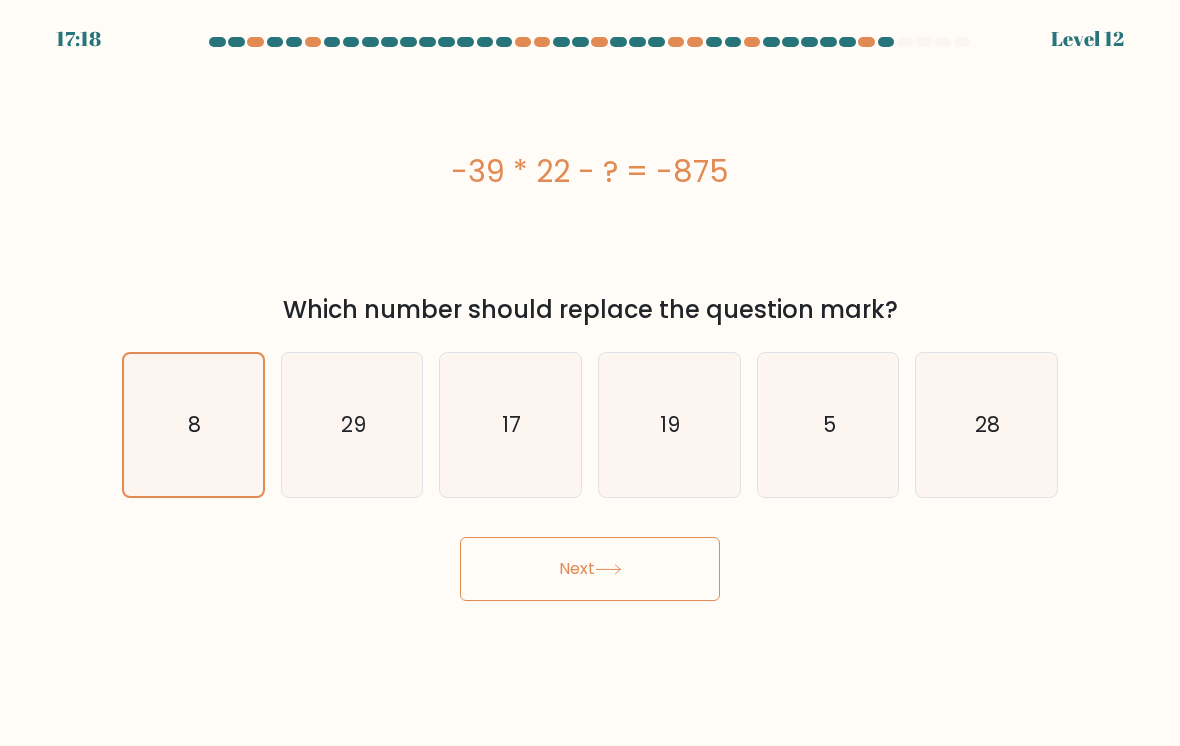 click on "Next" at bounding box center [590, 561] 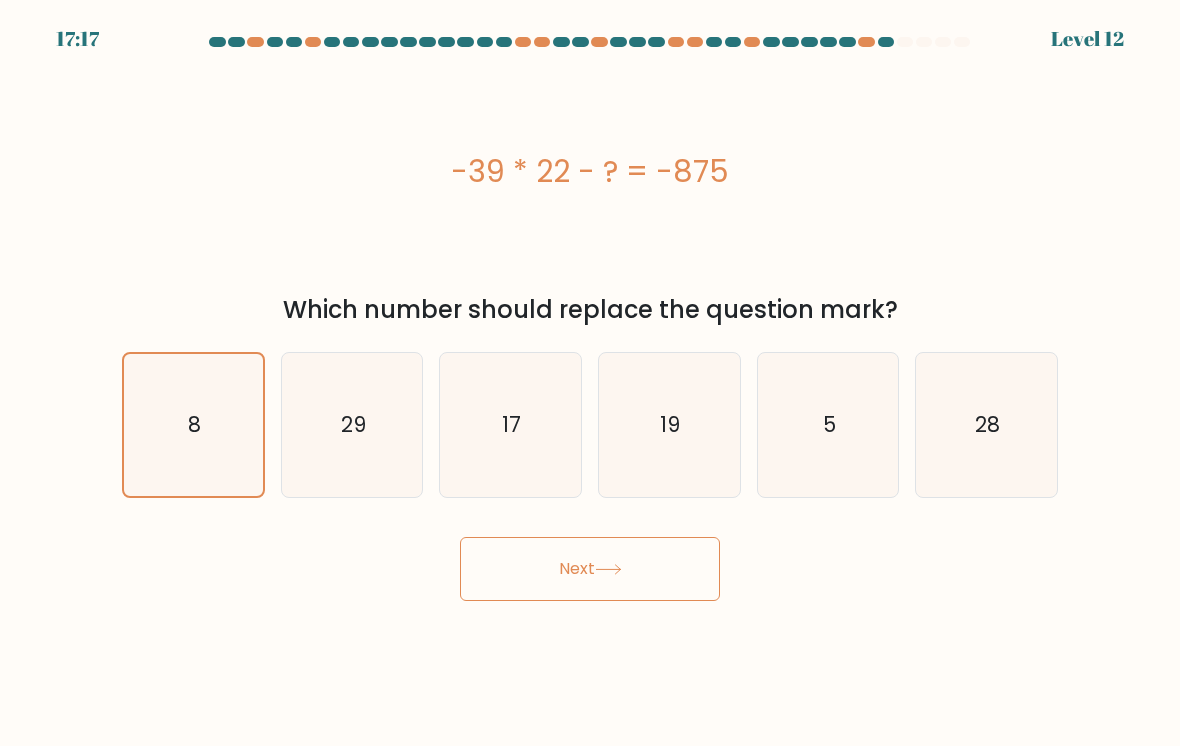 click on "17:17
Level 12" at bounding box center (590, 373) 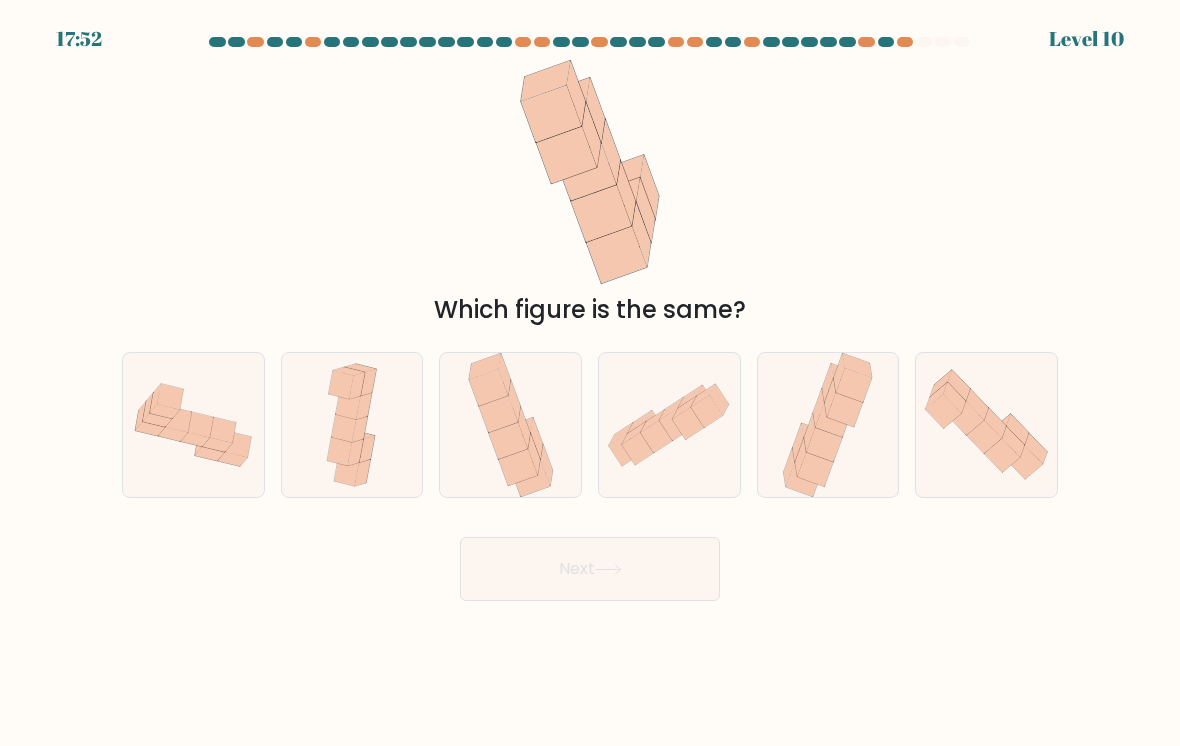 click at bounding box center (352, 425) 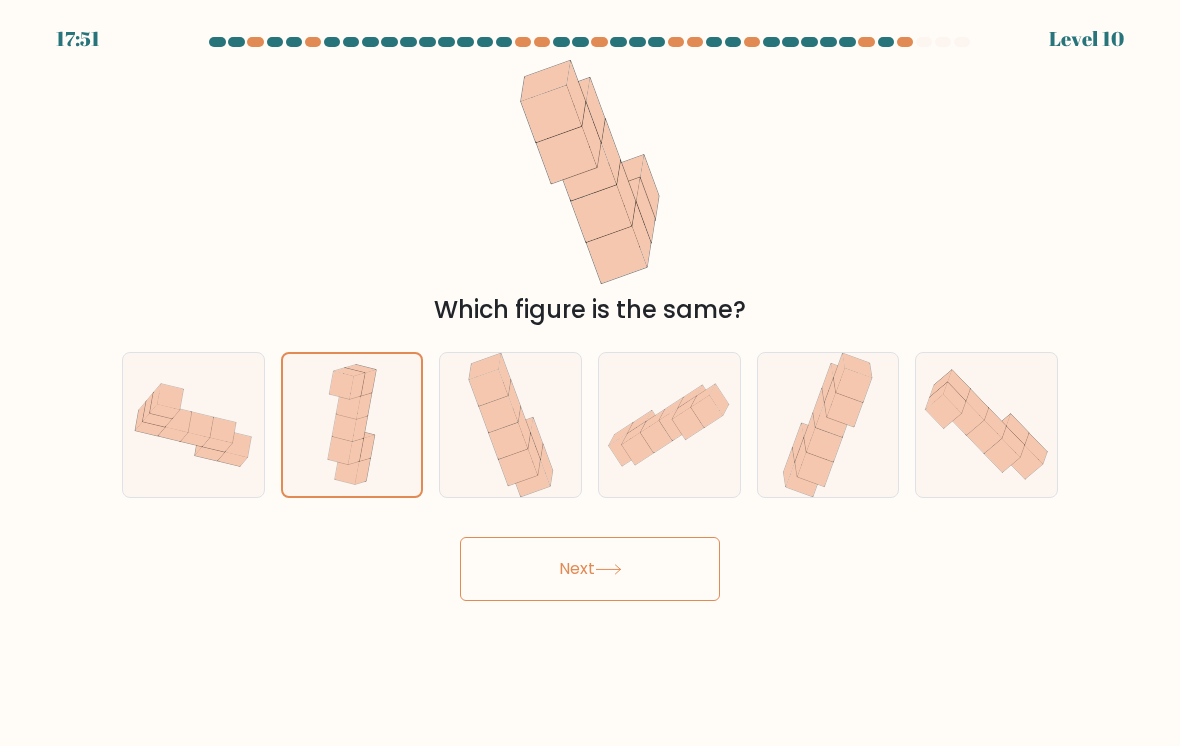 click on "Next" at bounding box center (590, 569) 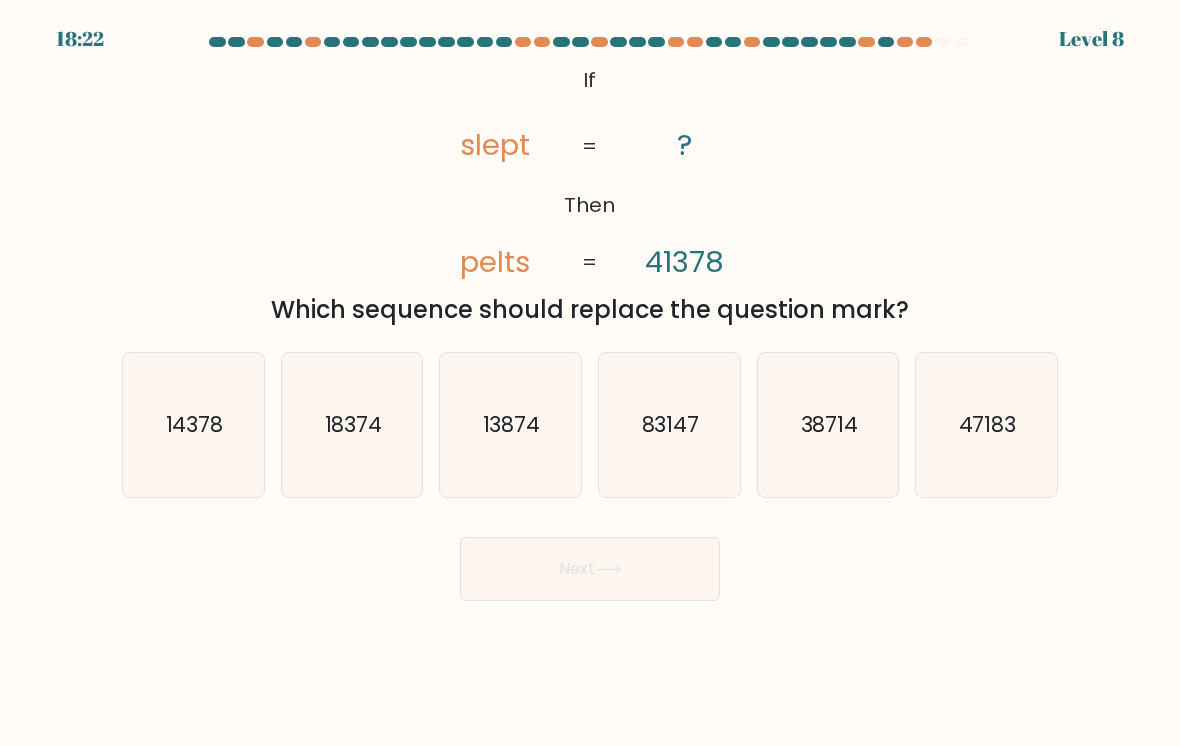 click on "83147" at bounding box center (669, 425) 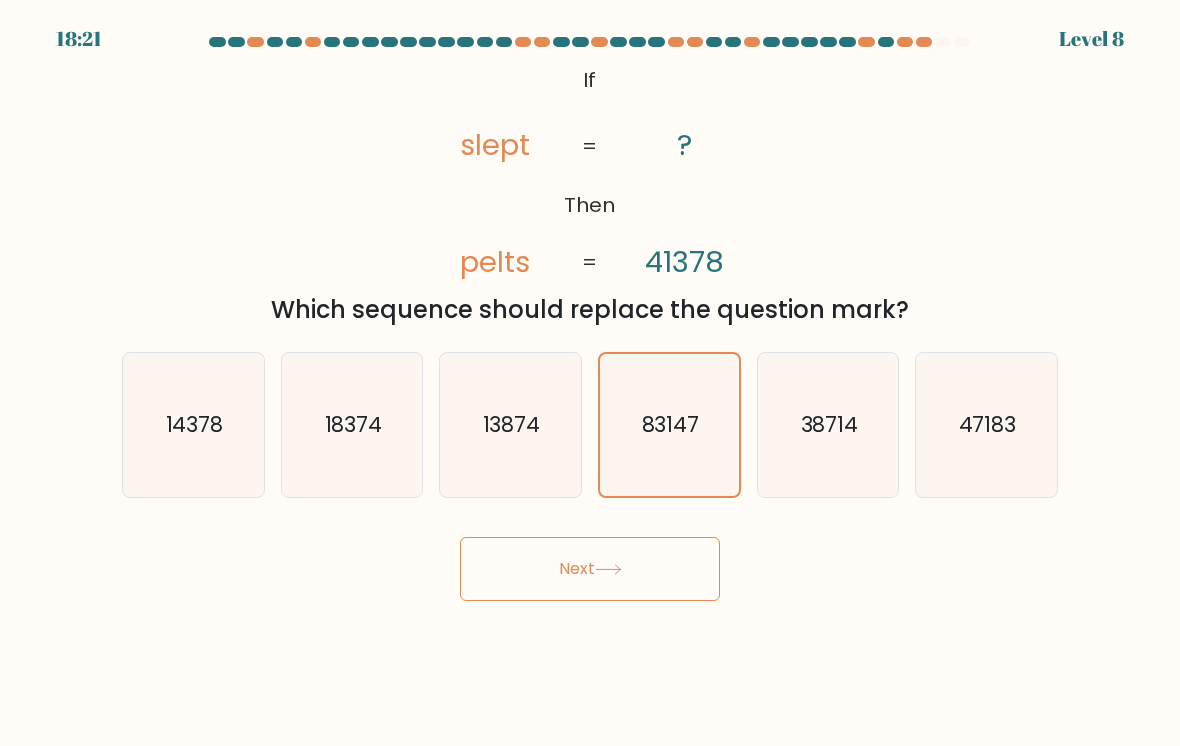 click on "Next" at bounding box center (590, 569) 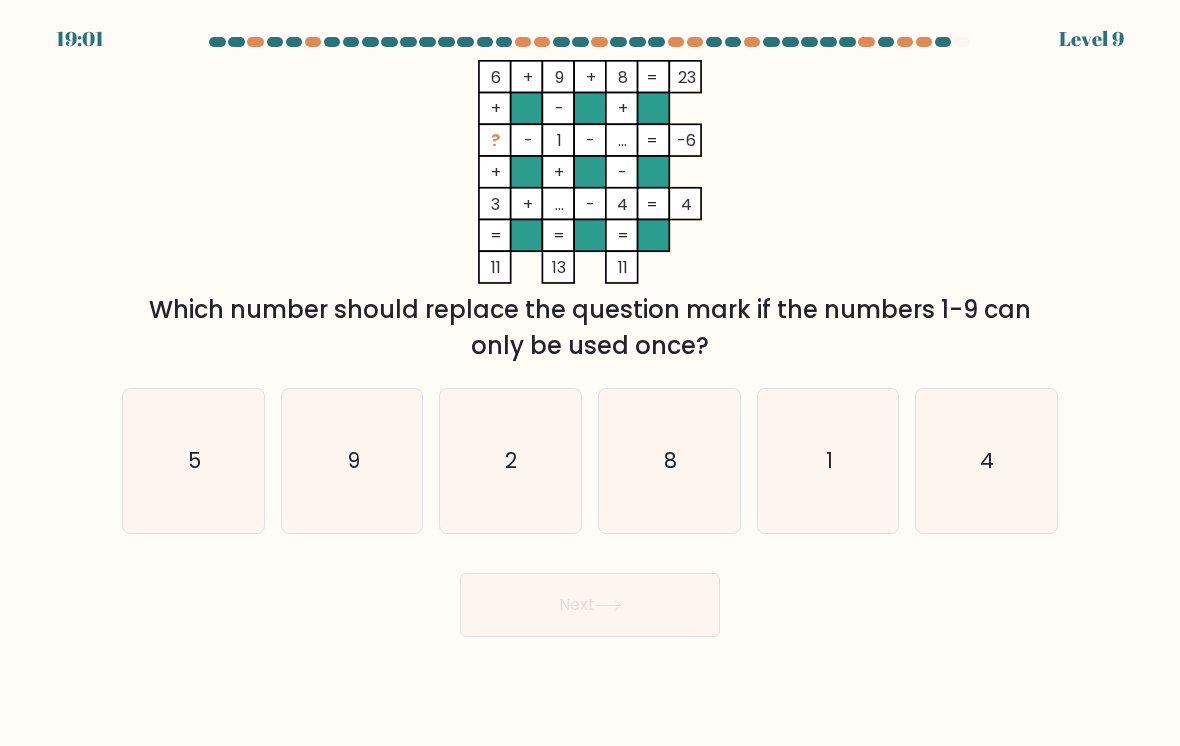 click on "5" at bounding box center [193, 461] 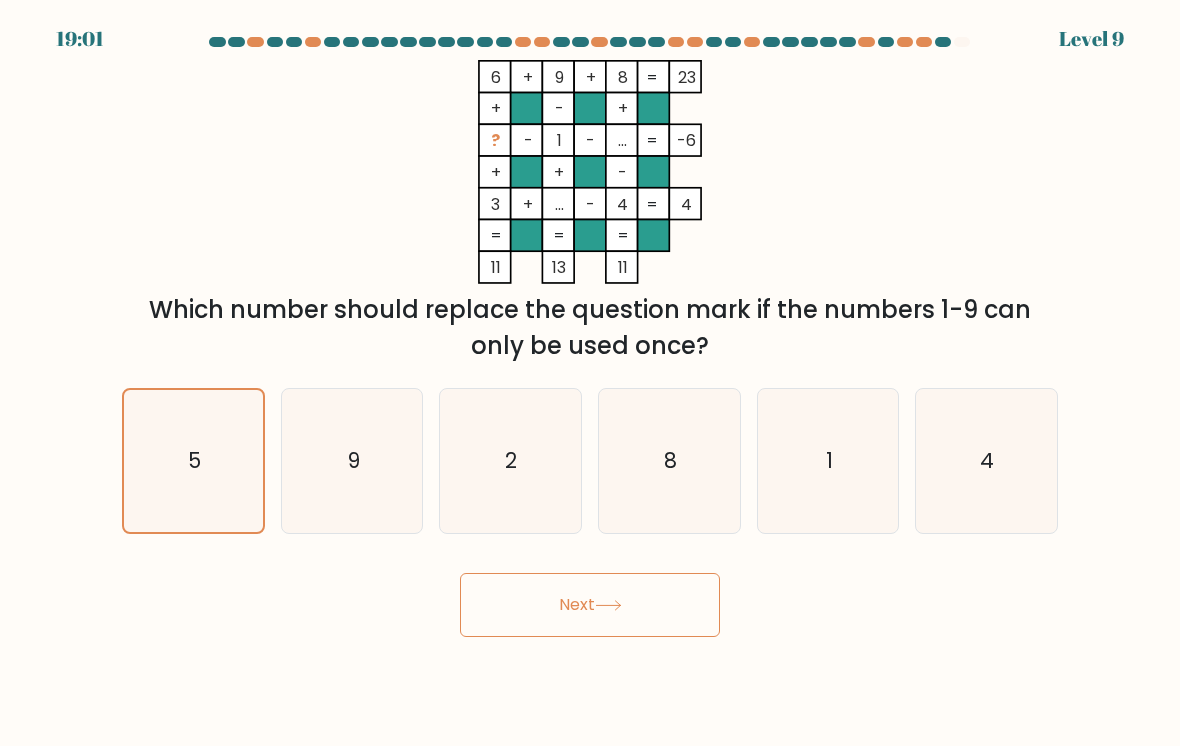 click on "Next" at bounding box center [590, 605] 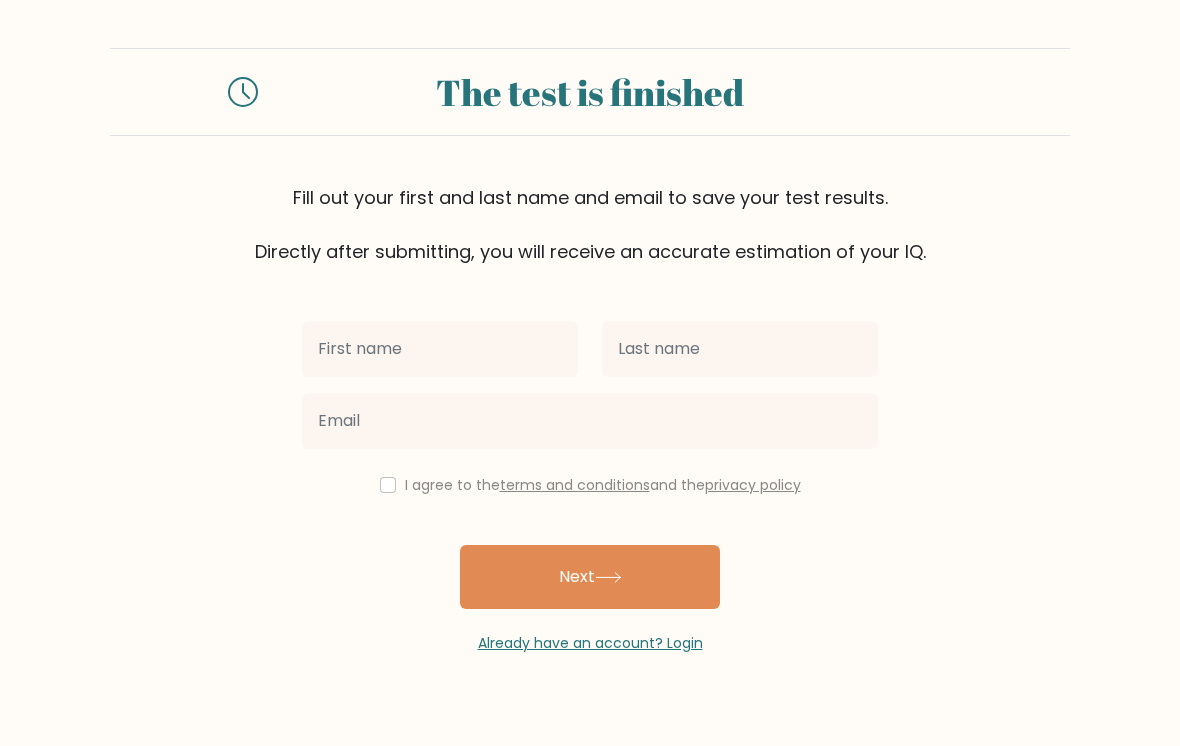 scroll, scrollTop: 0, scrollLeft: 0, axis: both 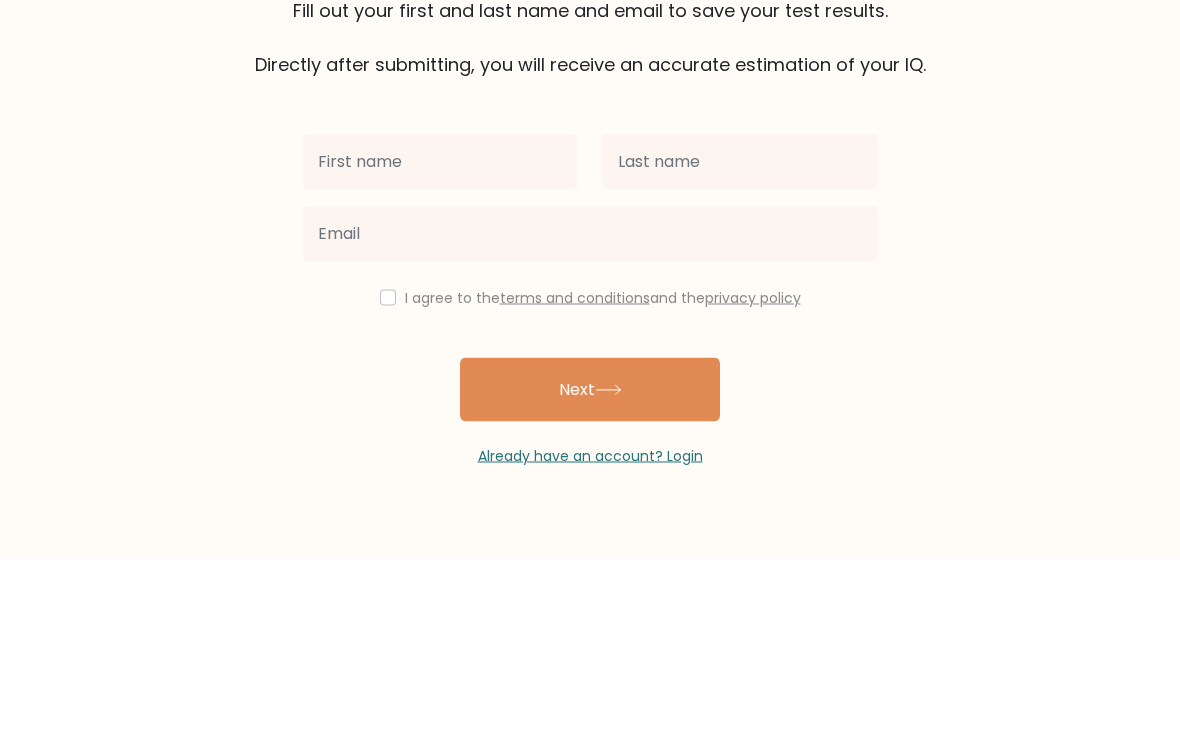 click on "The test is finished
Fill out your first and last name and email to save your test results.
Directly after submitting, you will receive an accurate estimation of your IQ.
I agree to the" at bounding box center [590, 351] 